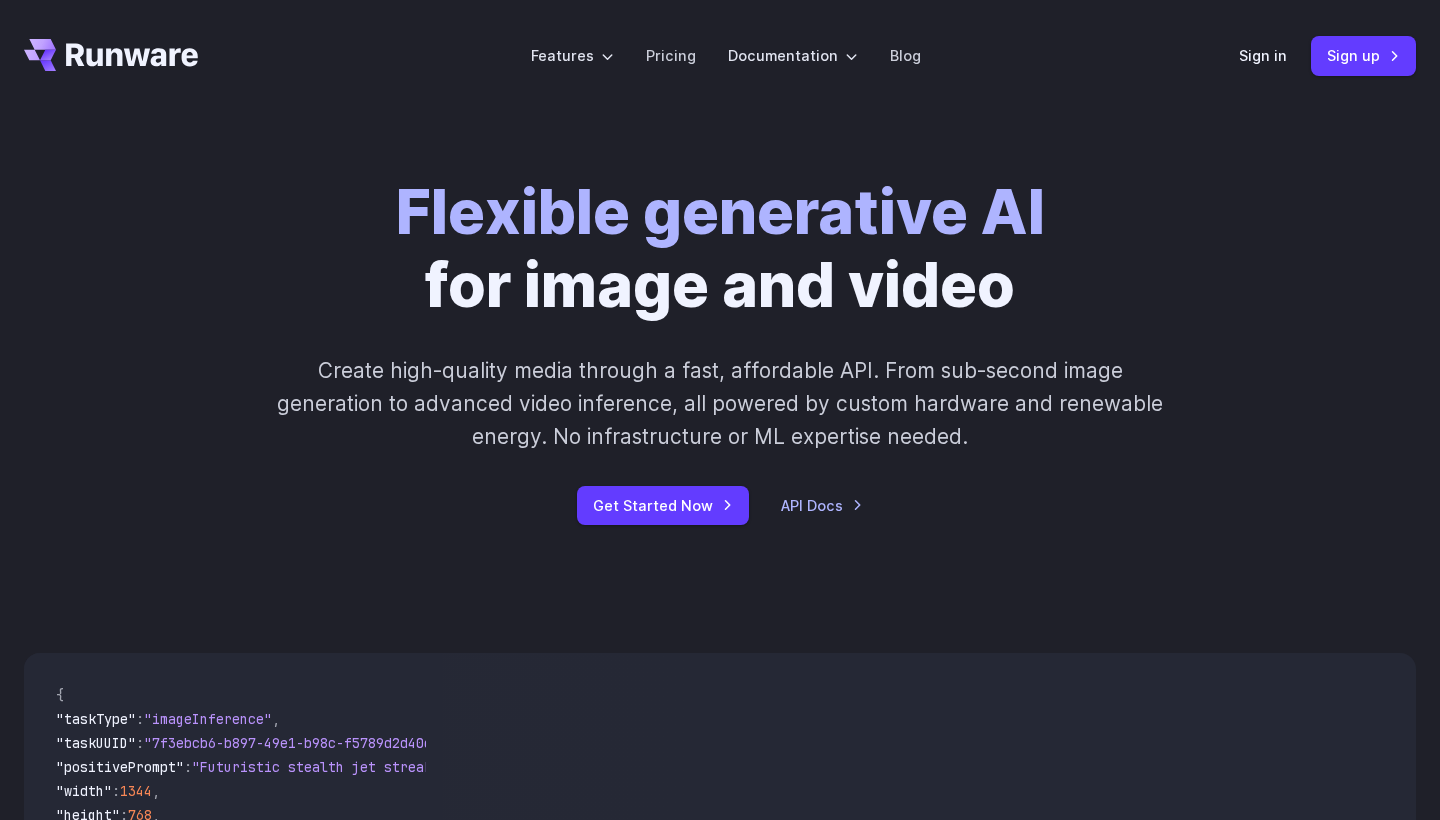 scroll, scrollTop: 0, scrollLeft: 0, axis: both 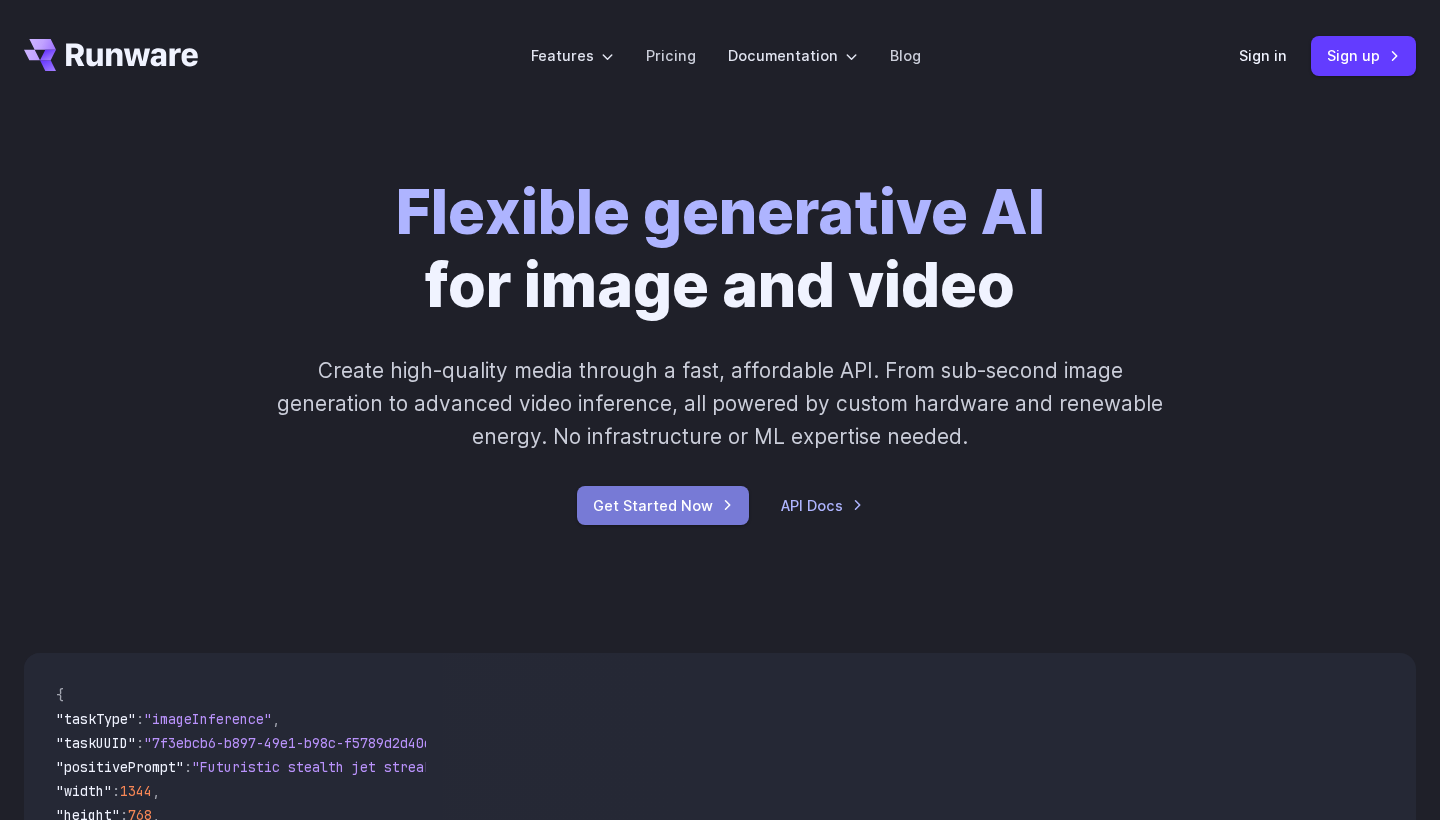 click on "Get Started Now" at bounding box center (663, 505) 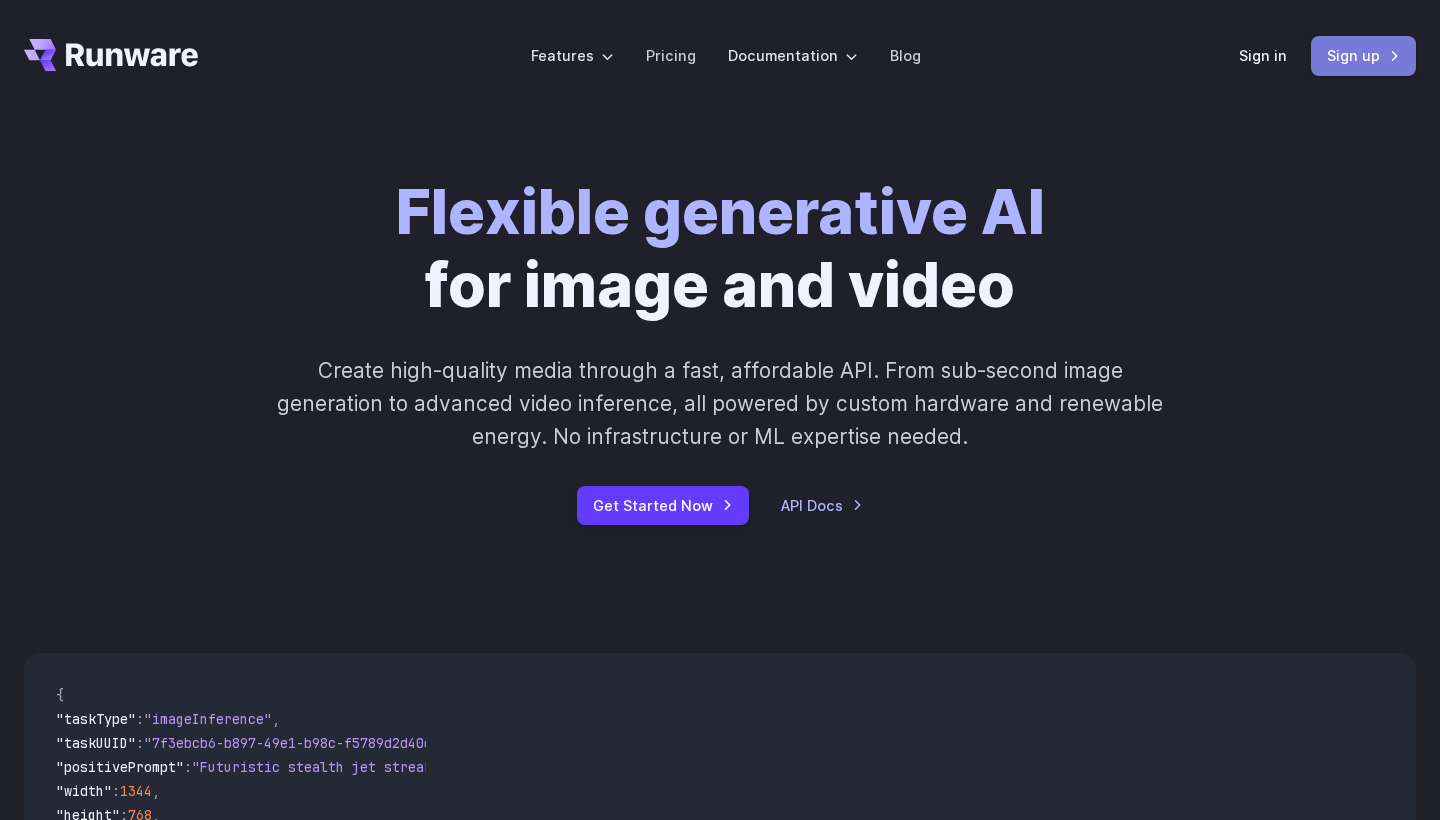 click on "Sign up" at bounding box center (1363, 55) 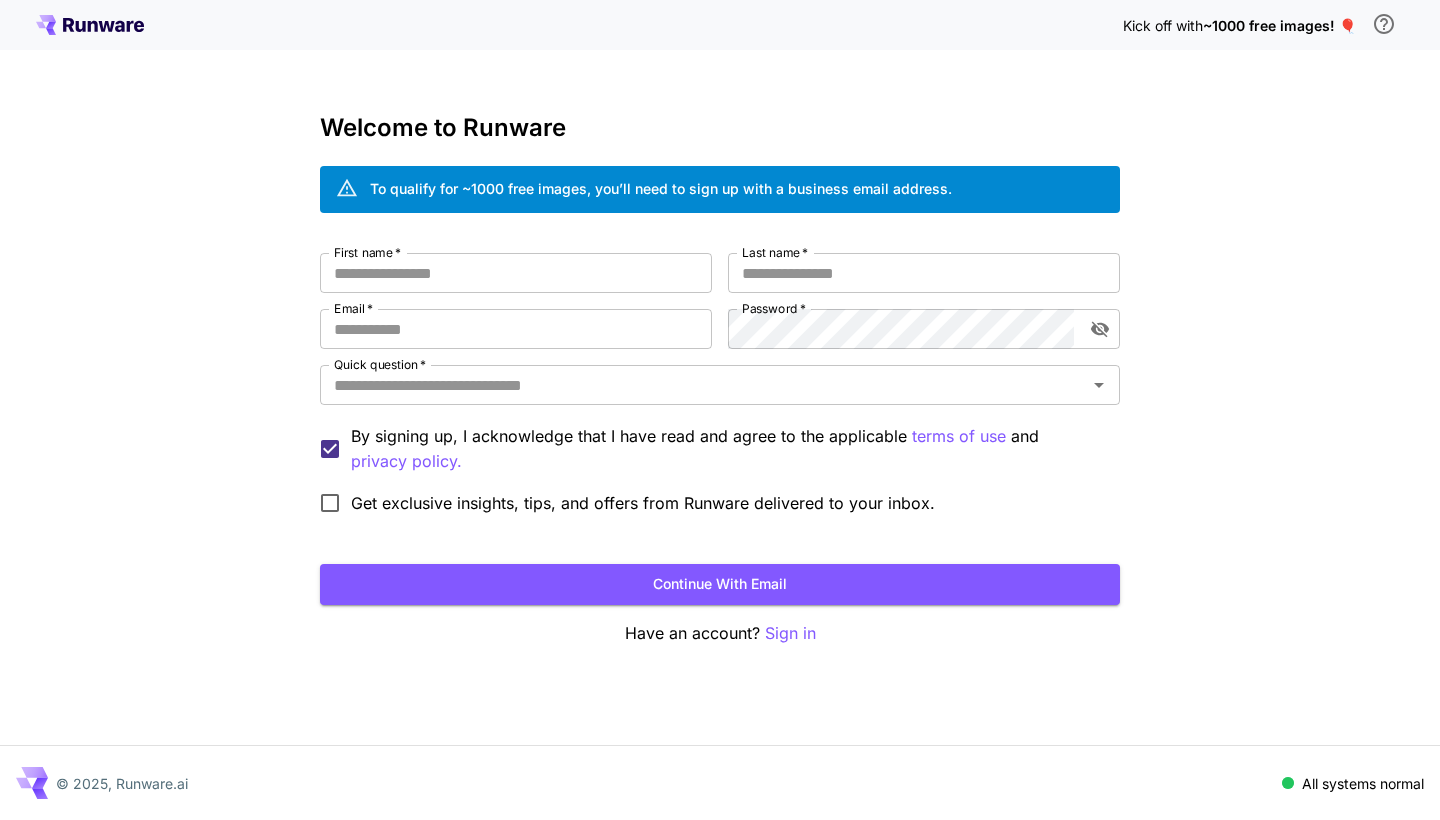 scroll, scrollTop: 0, scrollLeft: 0, axis: both 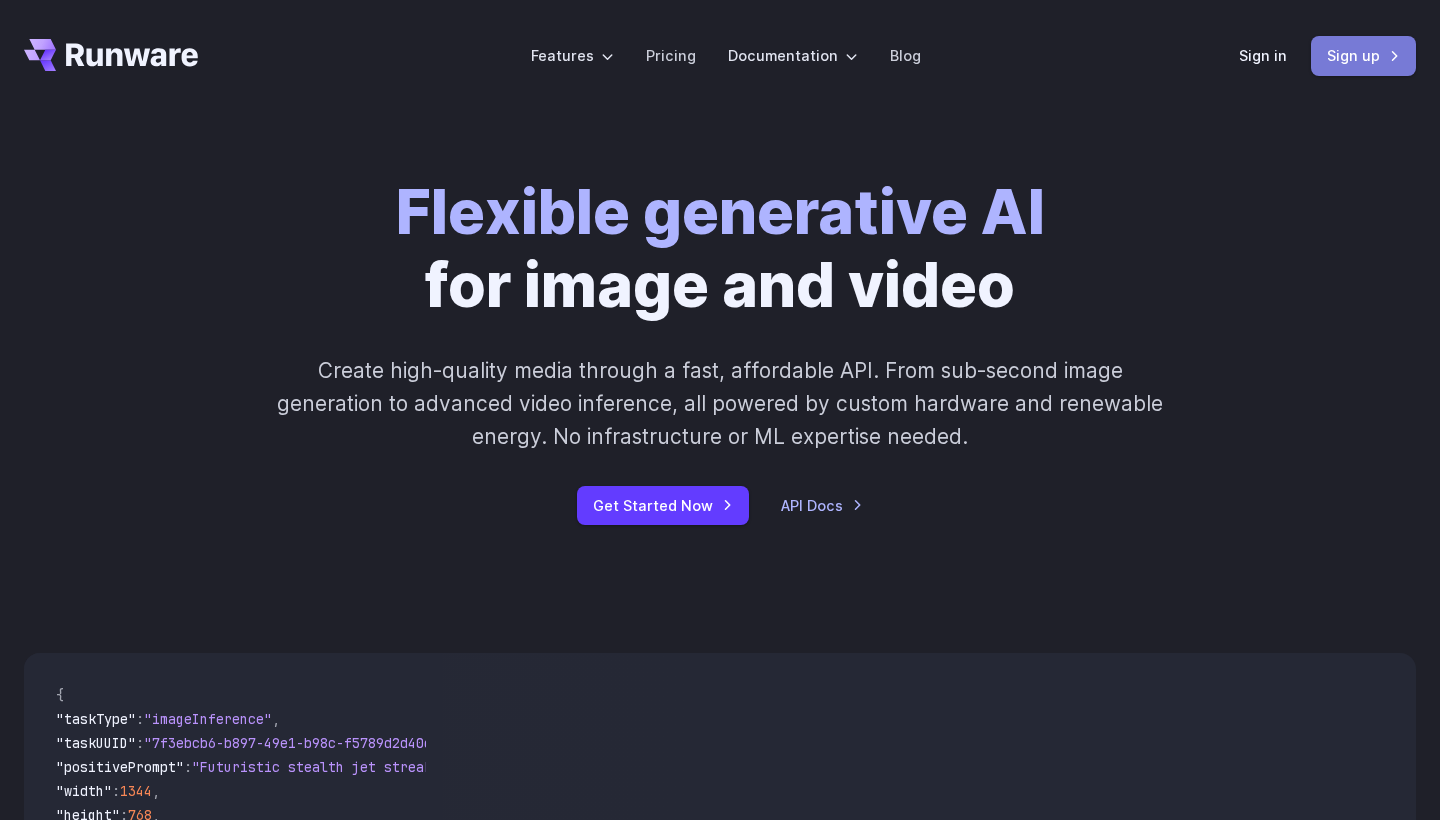 click on "Sign up" at bounding box center [1363, 55] 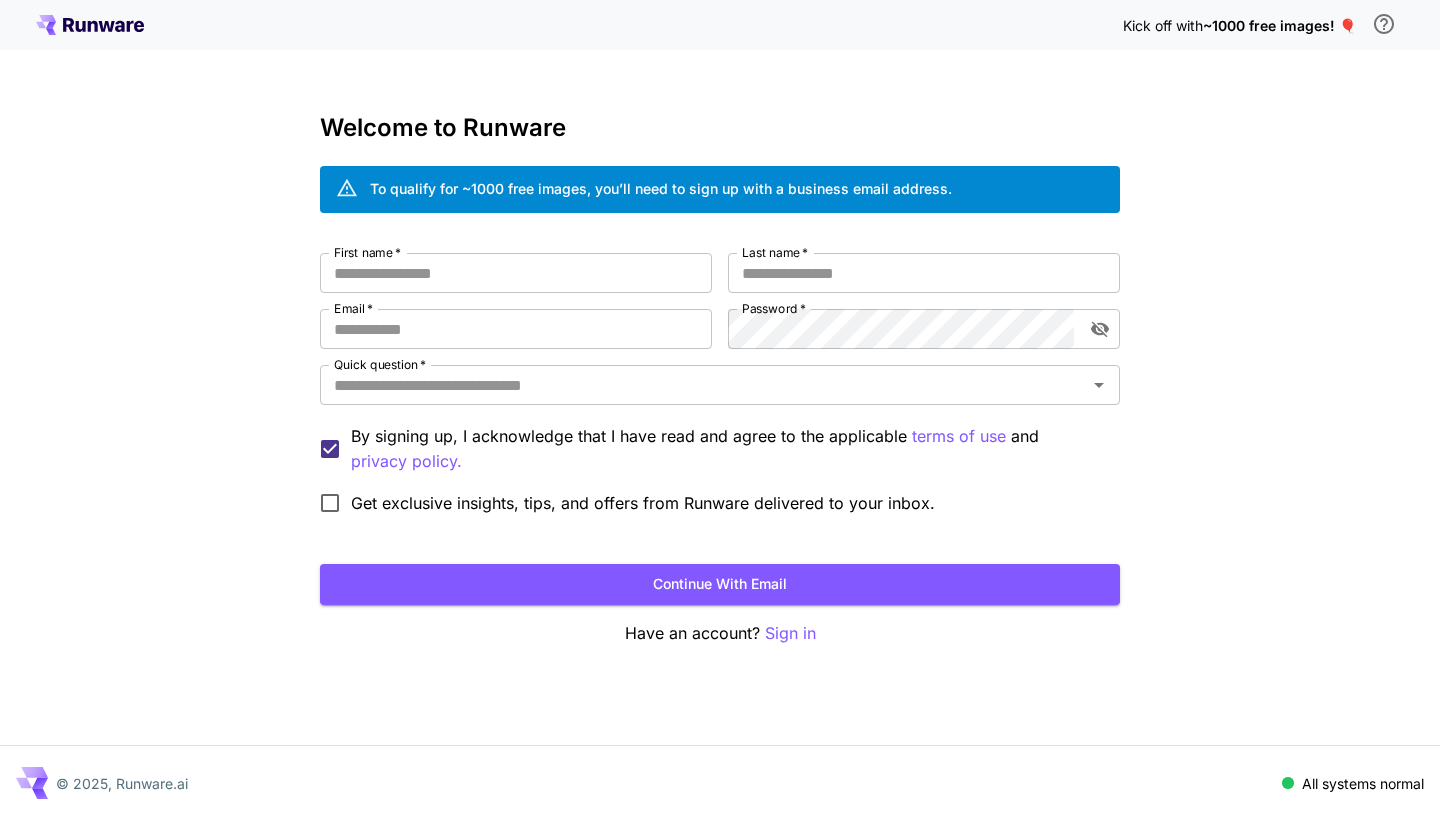 scroll, scrollTop: 0, scrollLeft: 0, axis: both 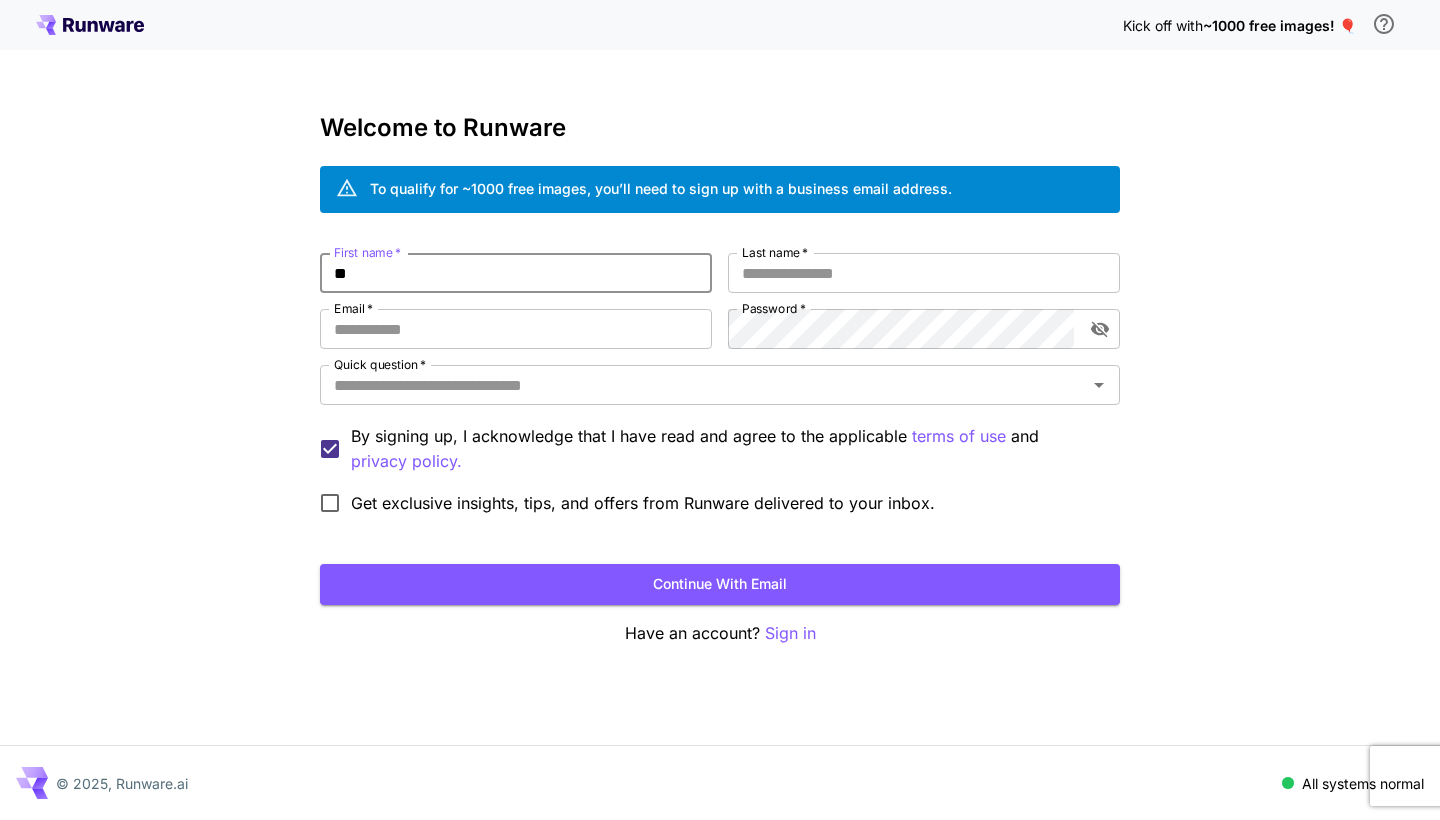 type on "*" 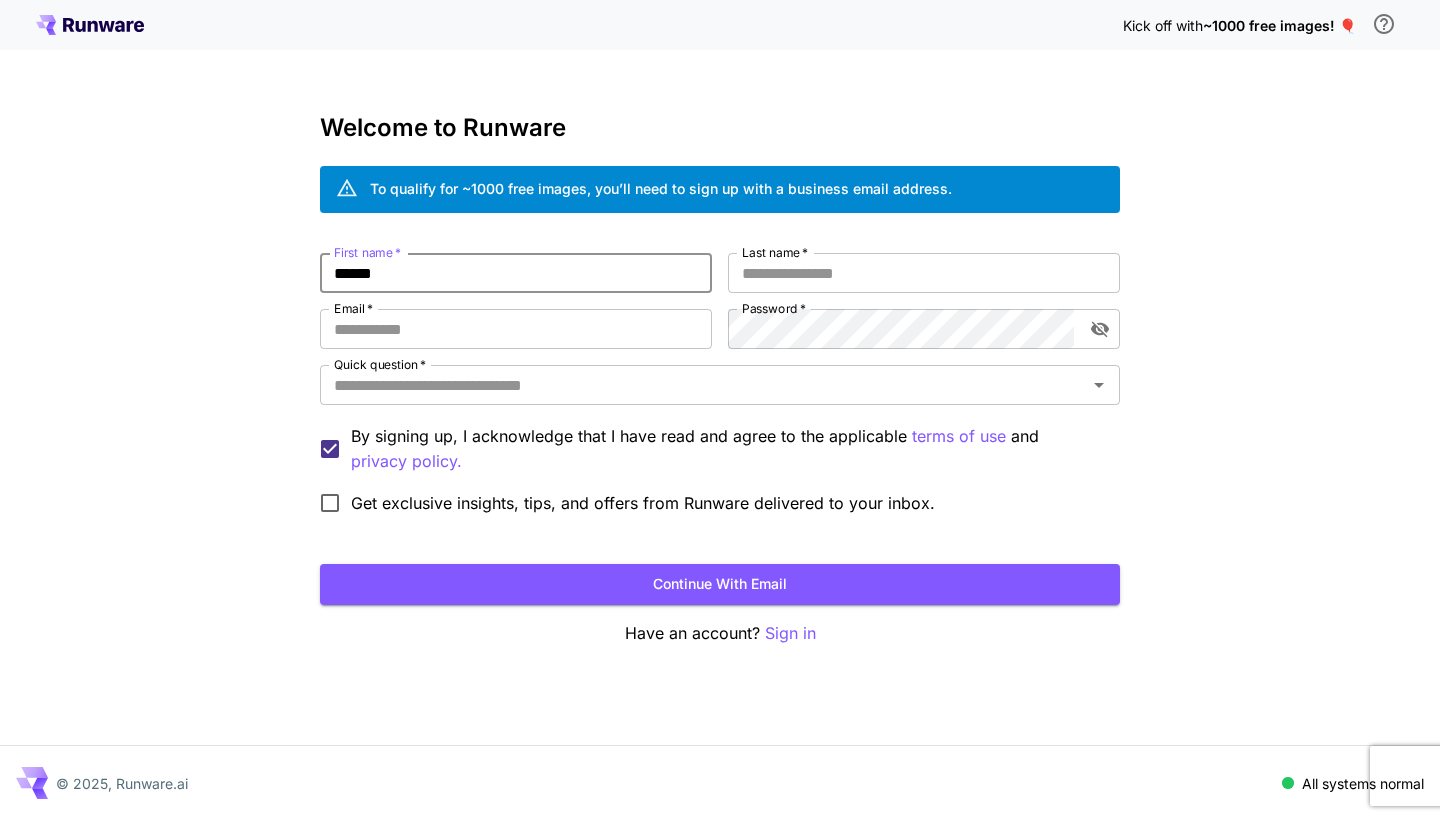 type on "******" 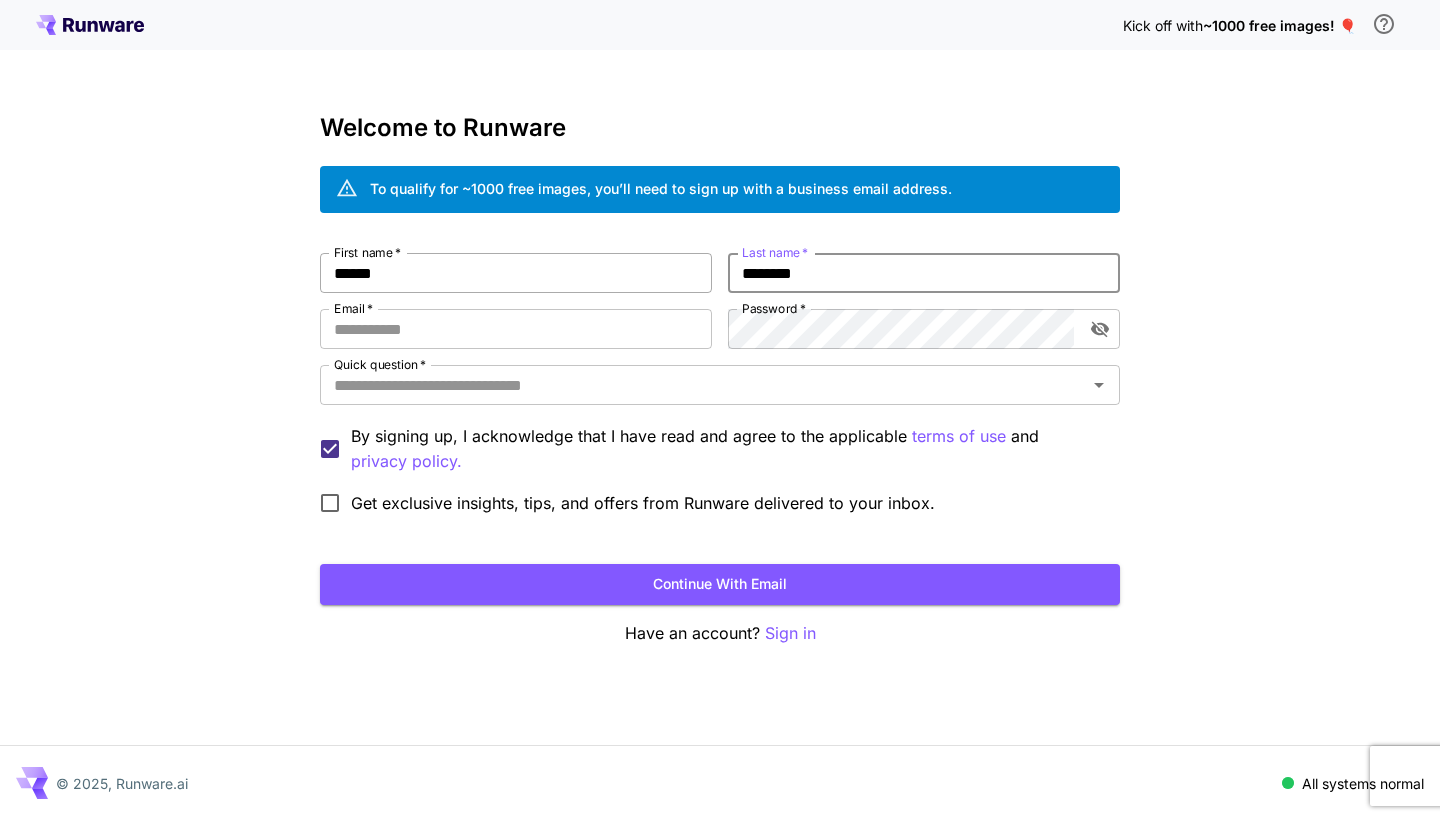 type on "********" 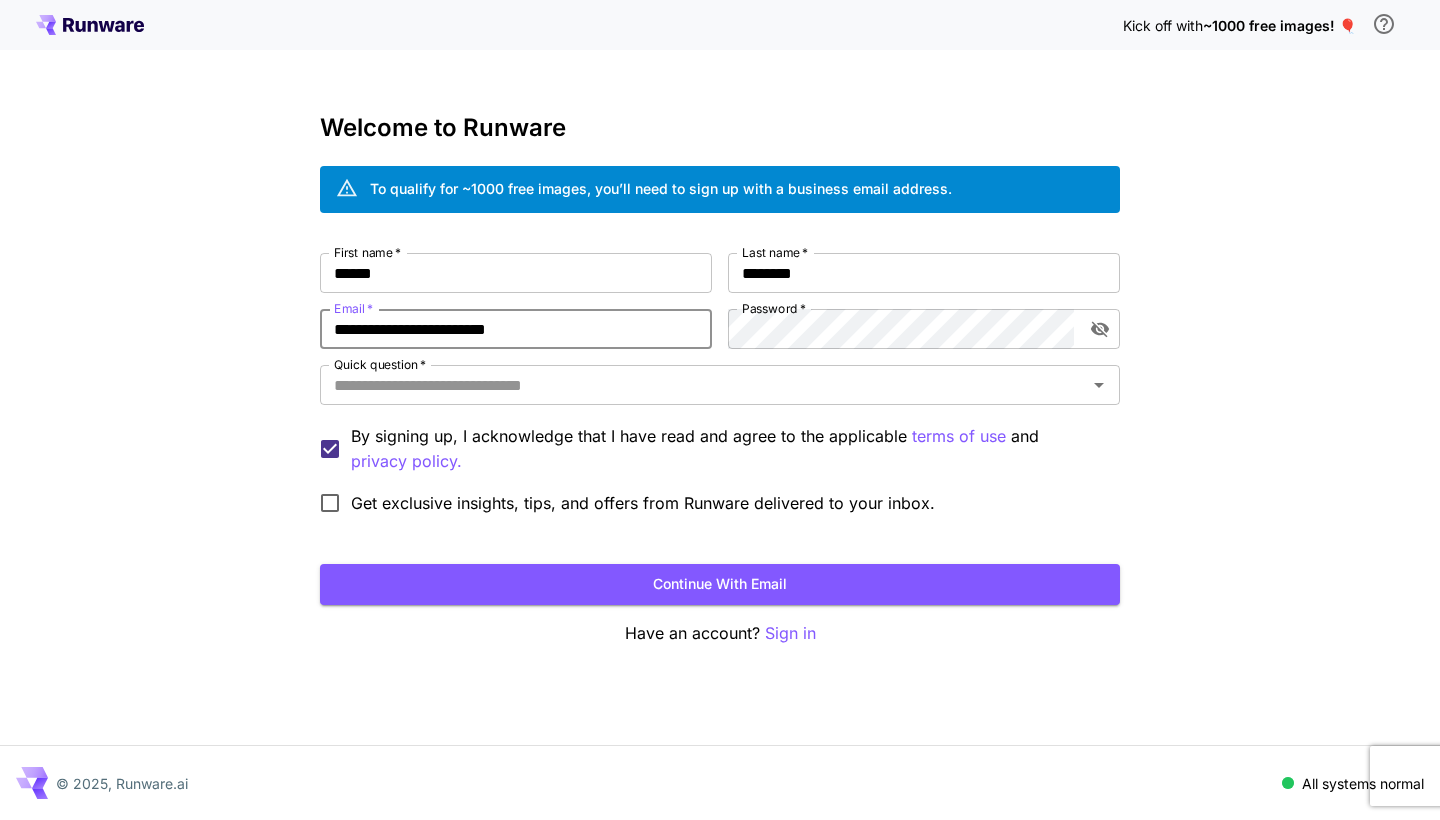 type on "**********" 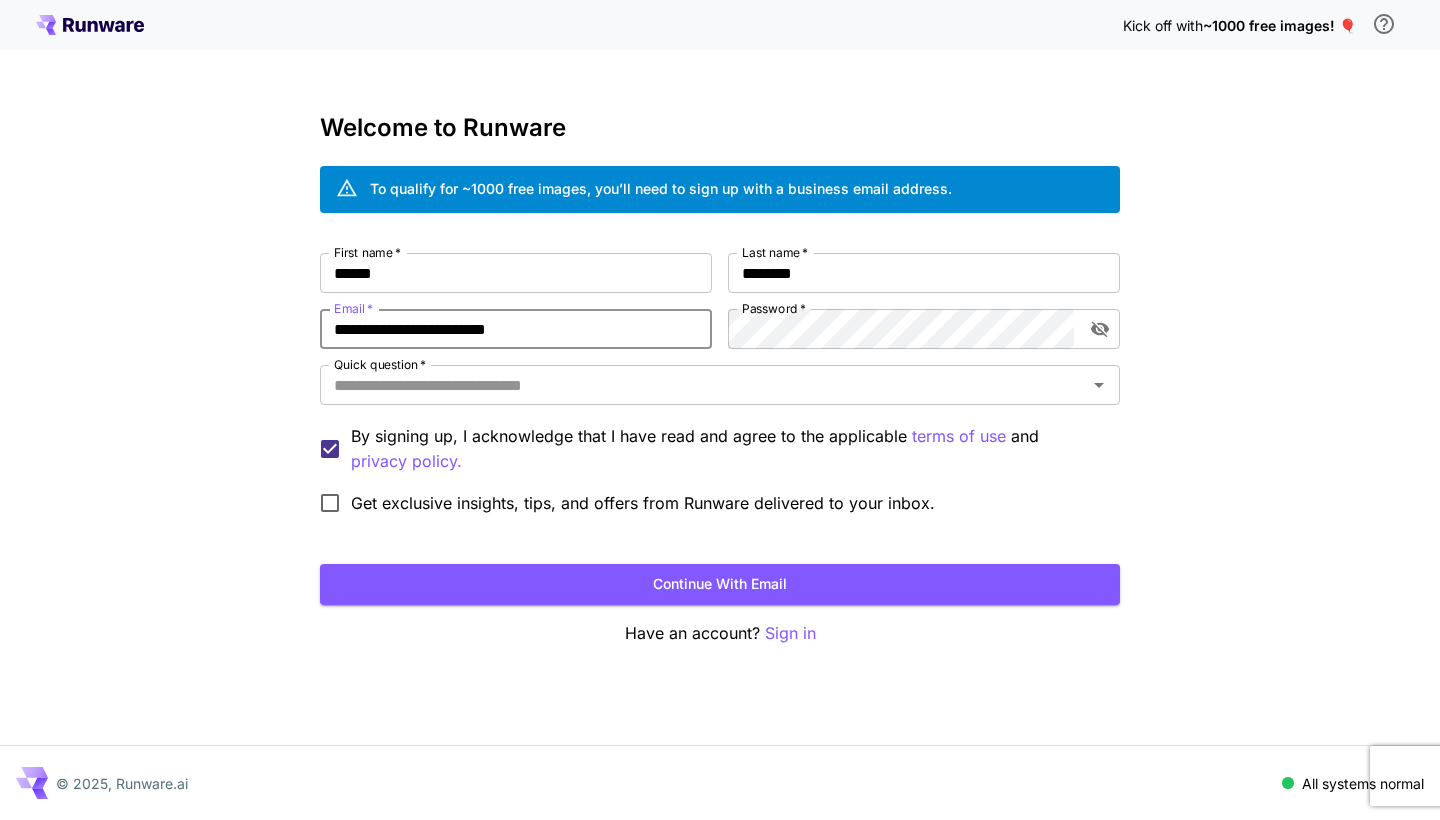 drag, startPoint x: 572, startPoint y: 335, endPoint x: 187, endPoint y: 320, distance: 385.29208 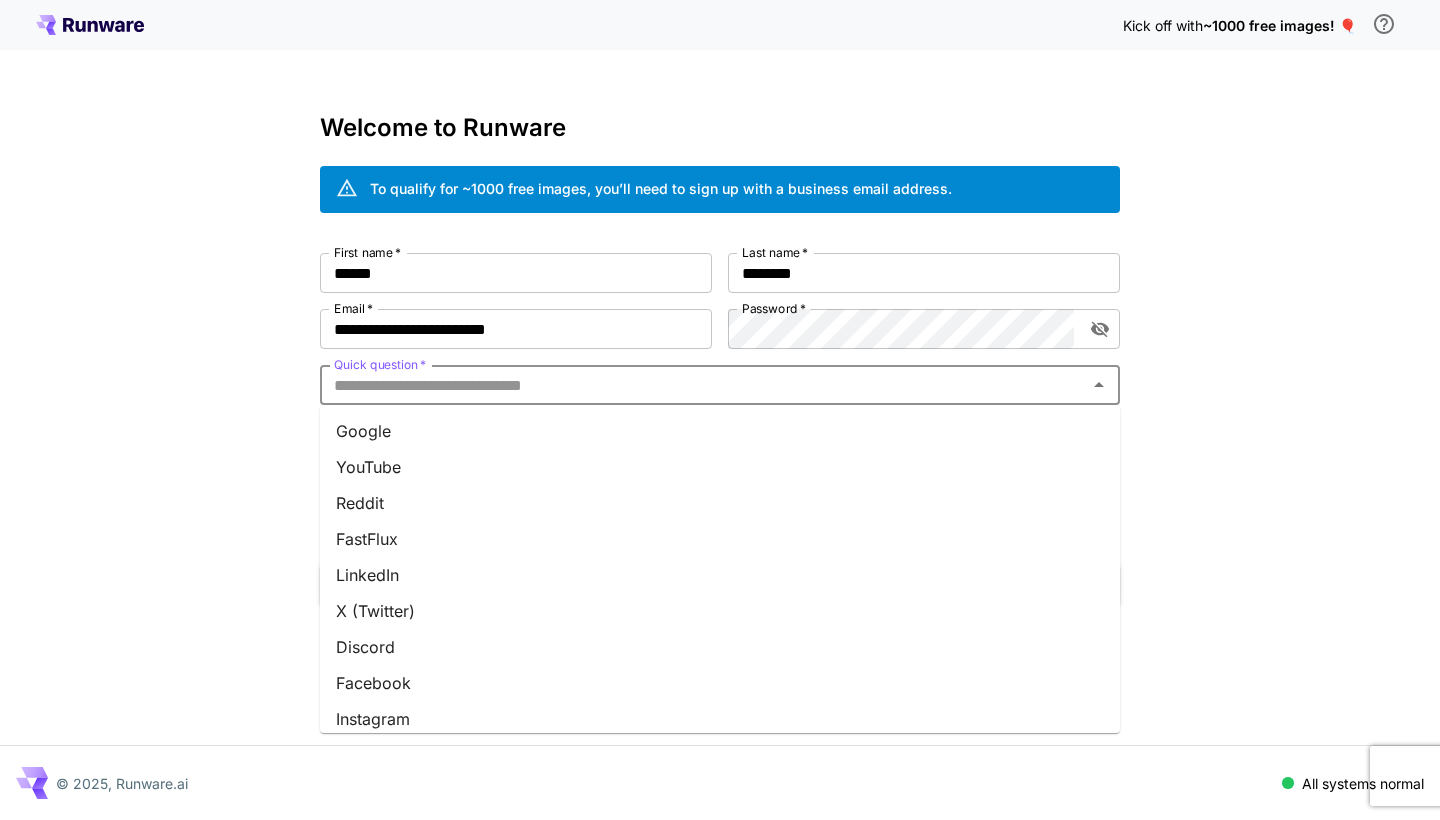click on "Quick question   *" at bounding box center (703, 385) 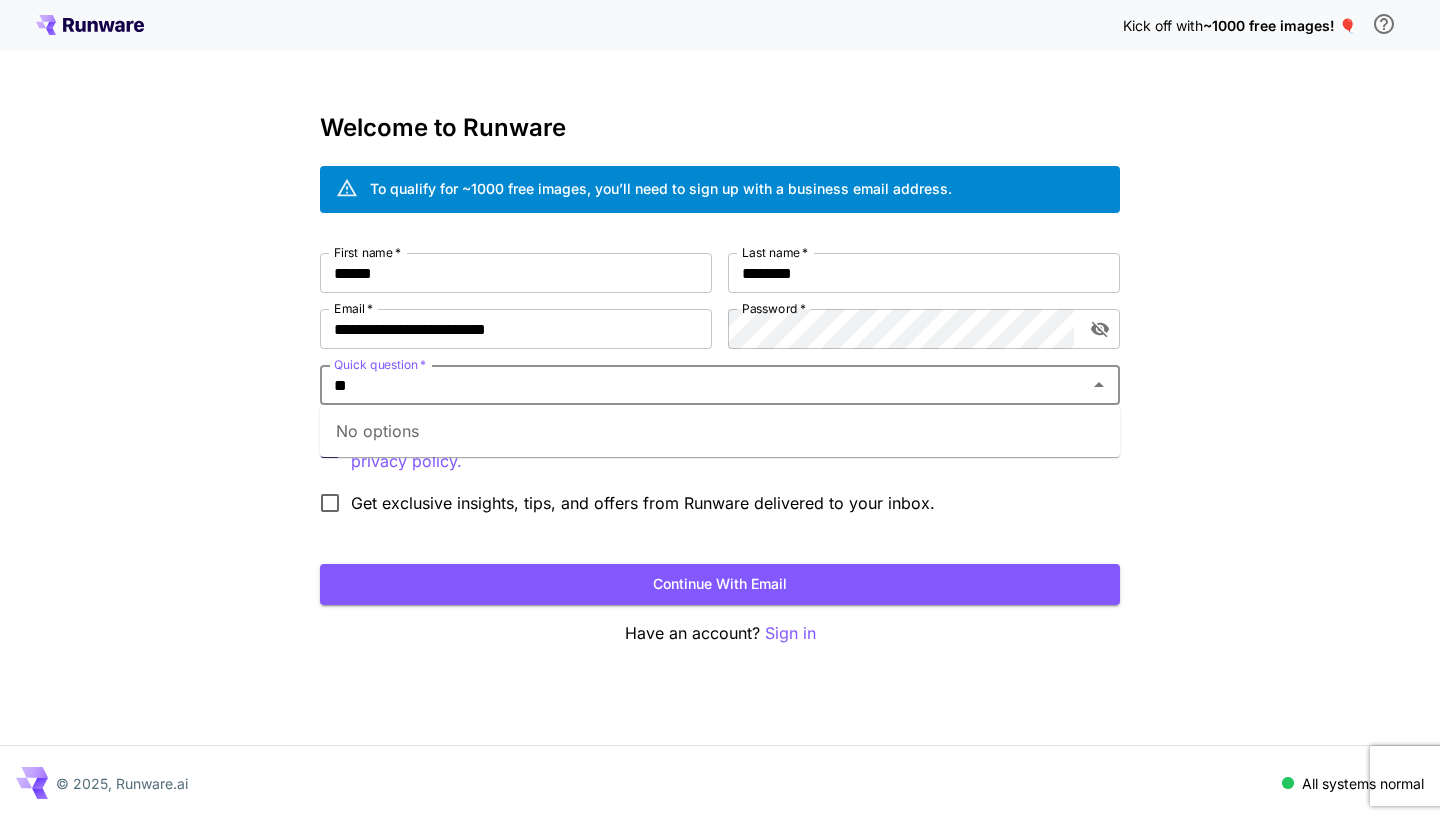 type on "*" 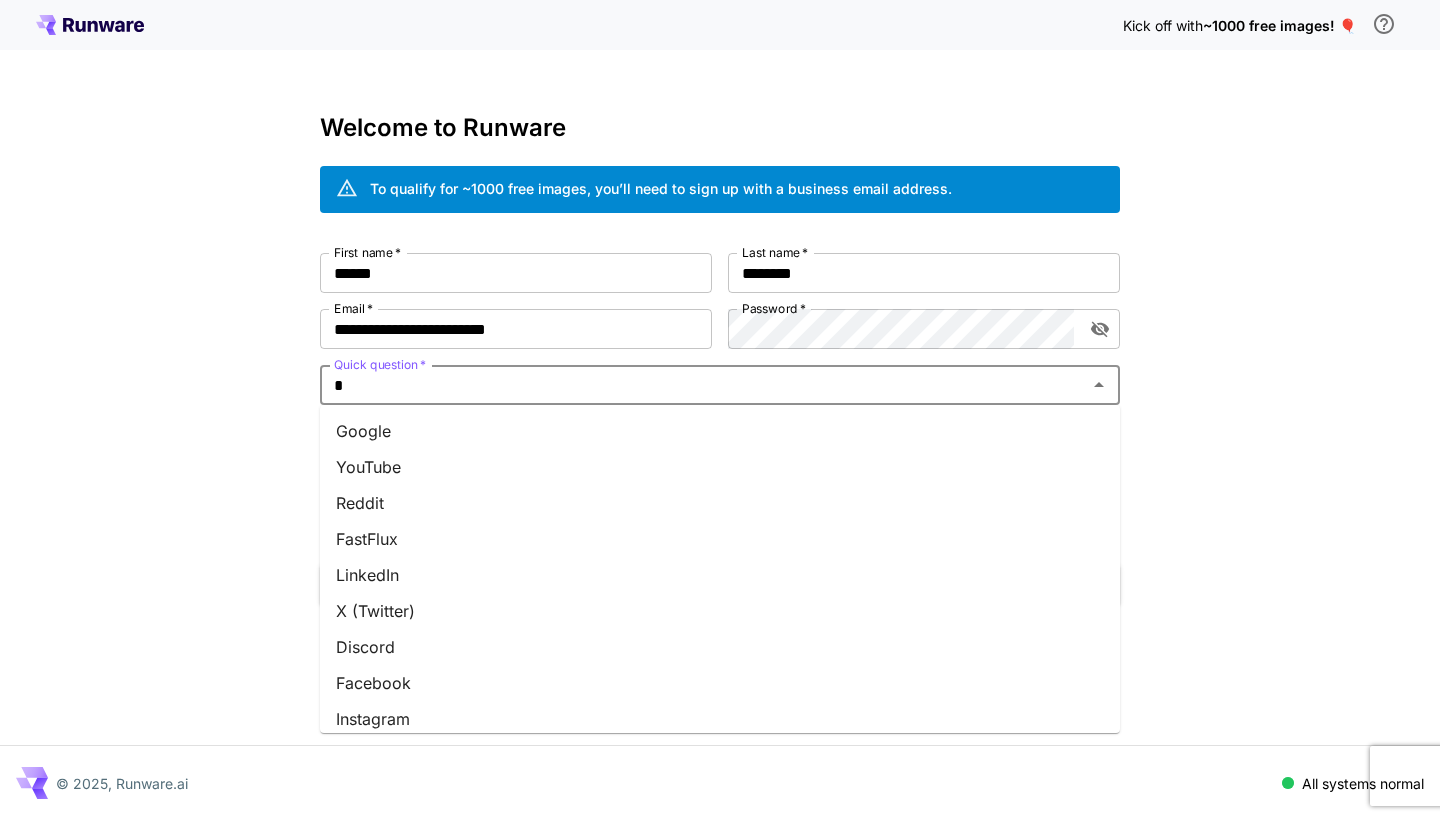 type 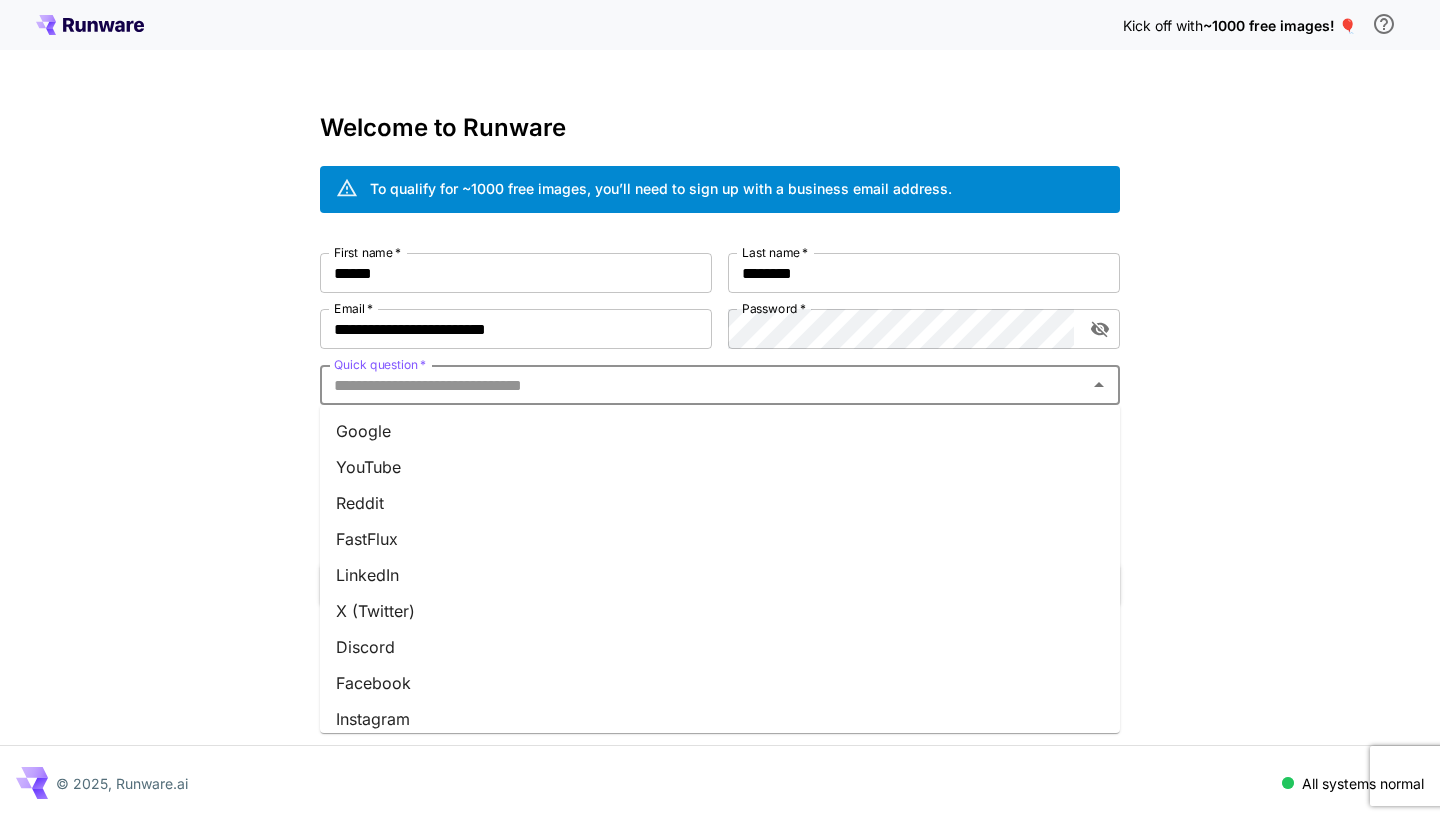 drag, startPoint x: 1115, startPoint y: 469, endPoint x: 1113, endPoint y: 533, distance: 64.03124 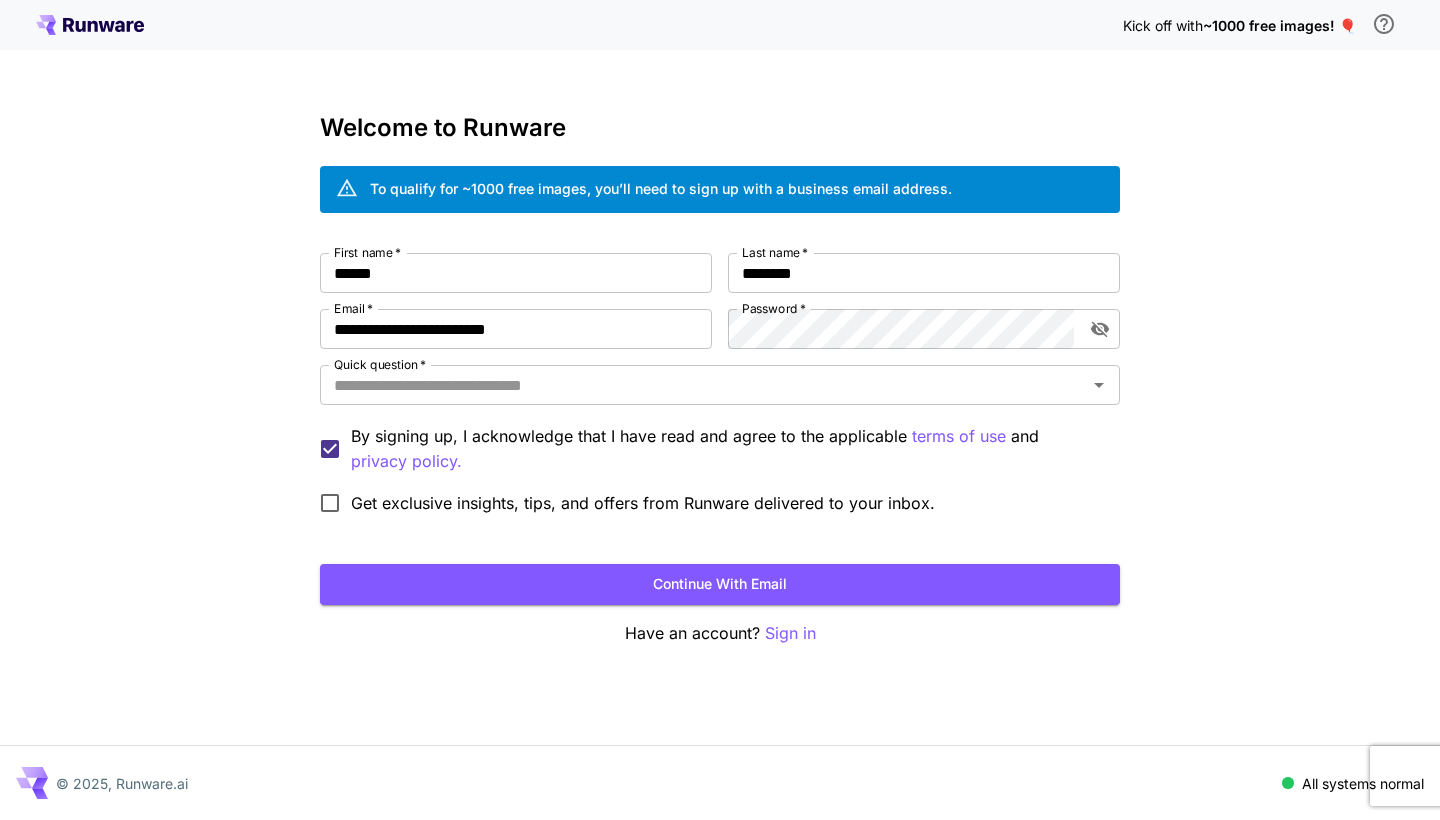 type on "*******" 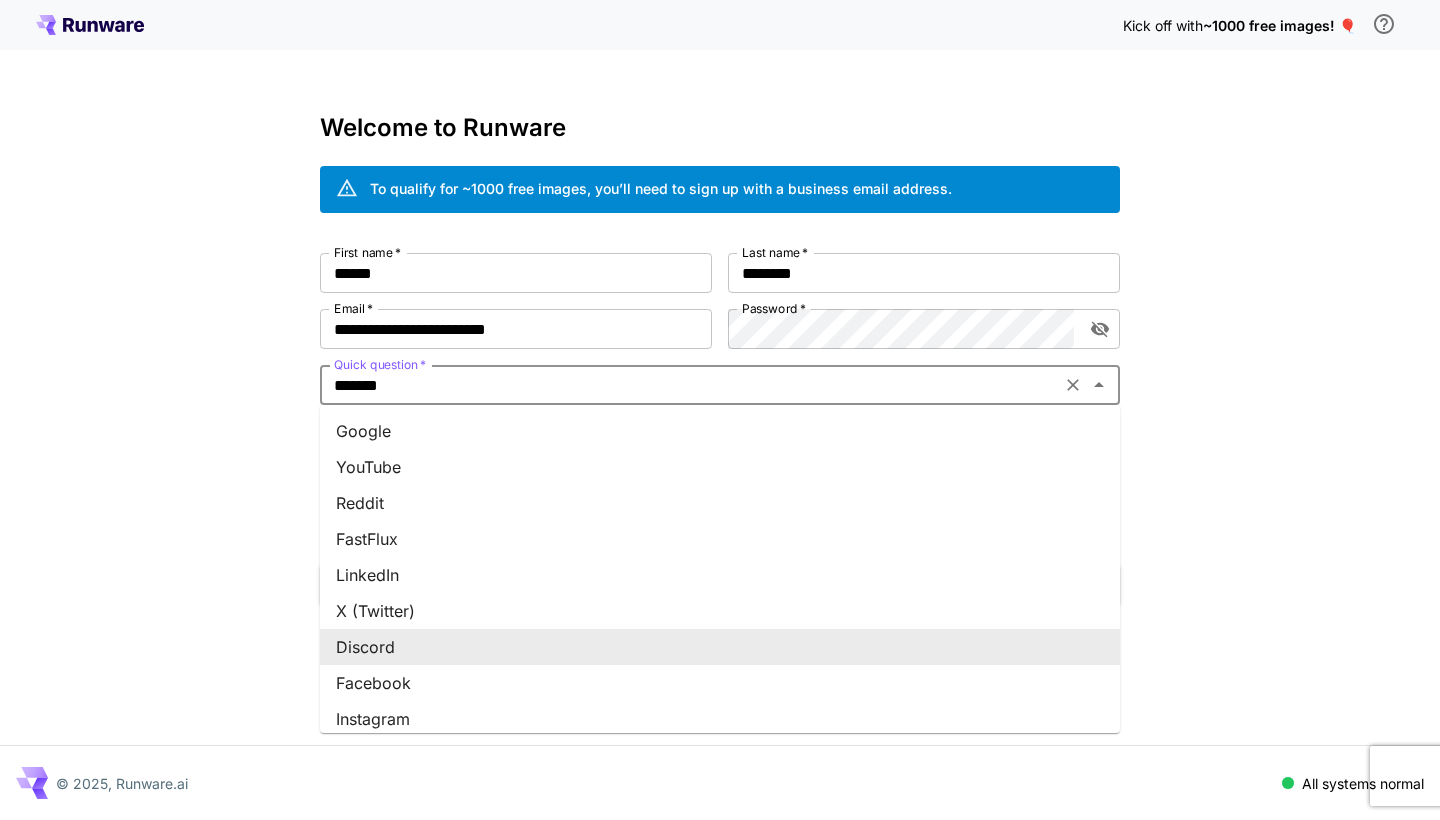 click on "*******" at bounding box center [690, 385] 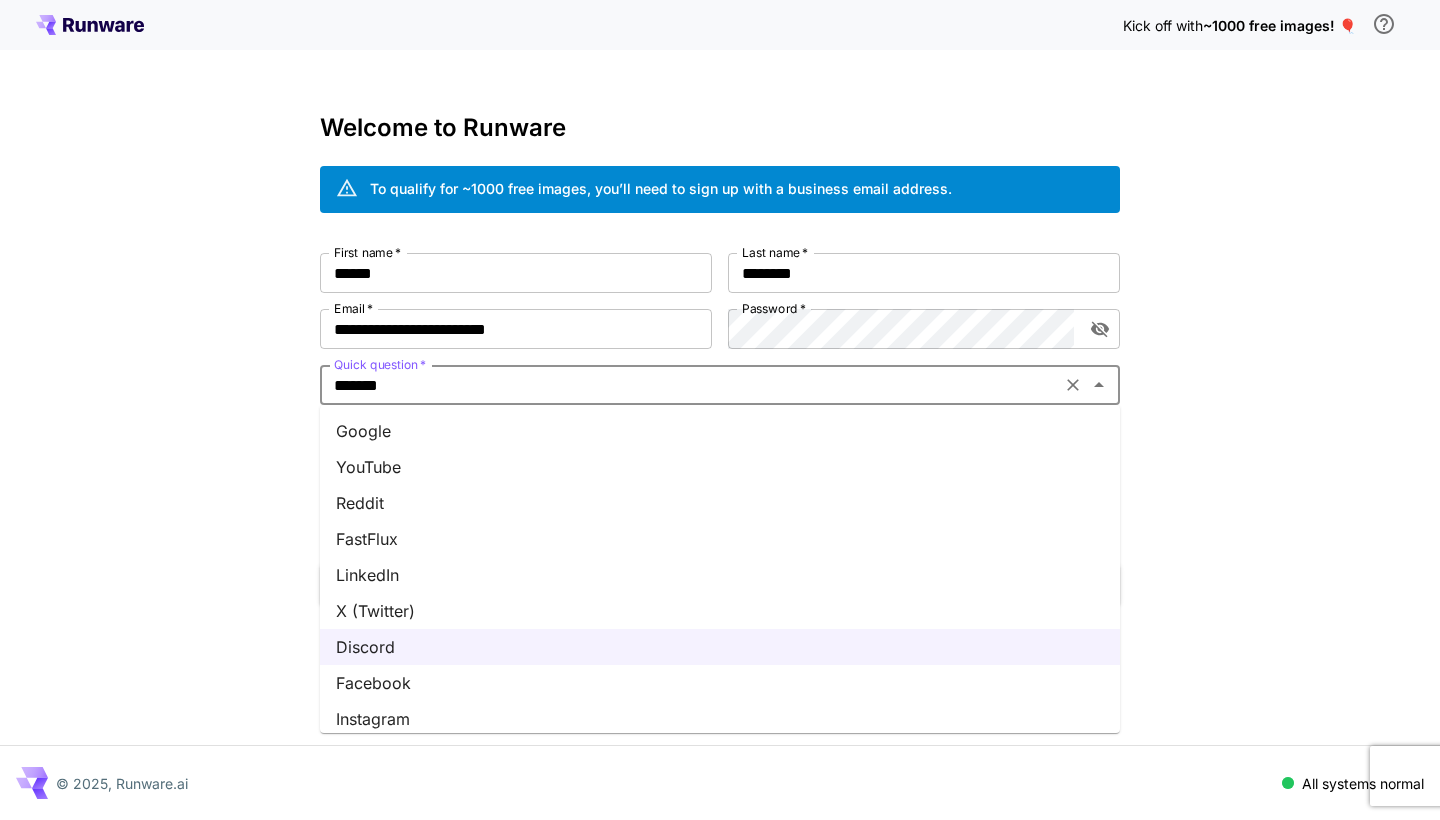 drag, startPoint x: 1112, startPoint y: 438, endPoint x: 834, endPoint y: 430, distance: 278.11508 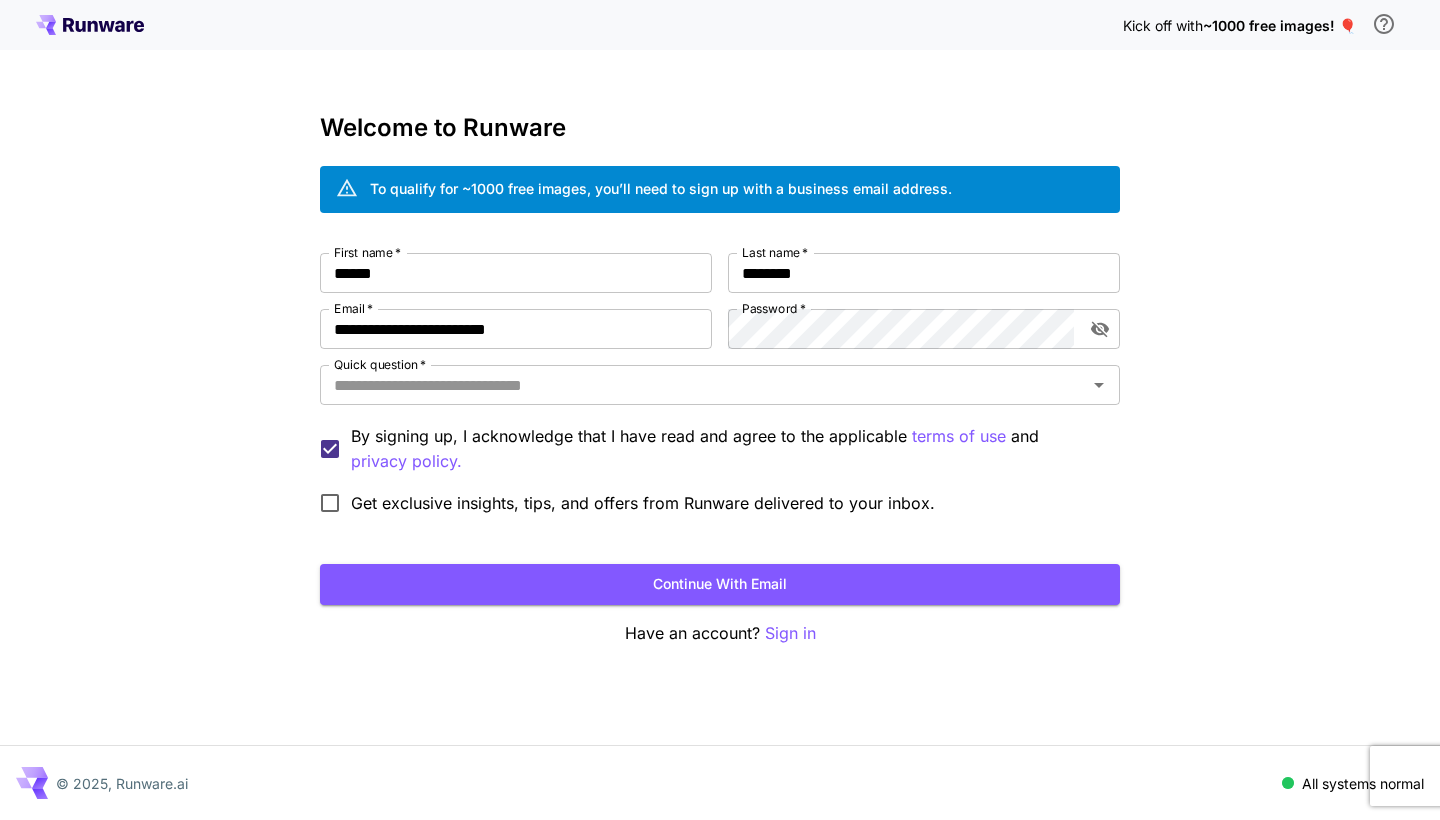 type on "******" 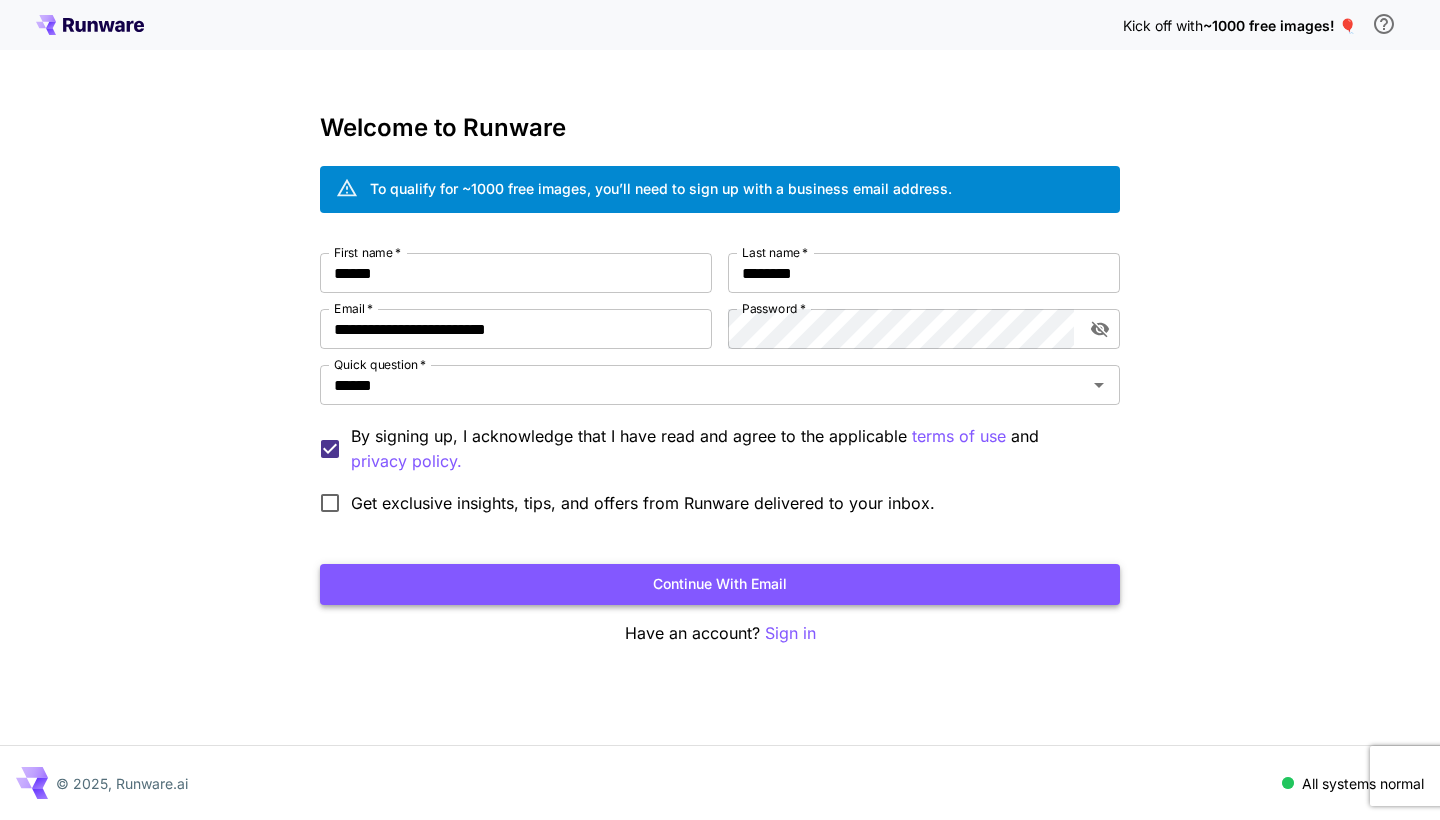 click on "Continue with email" at bounding box center [720, 584] 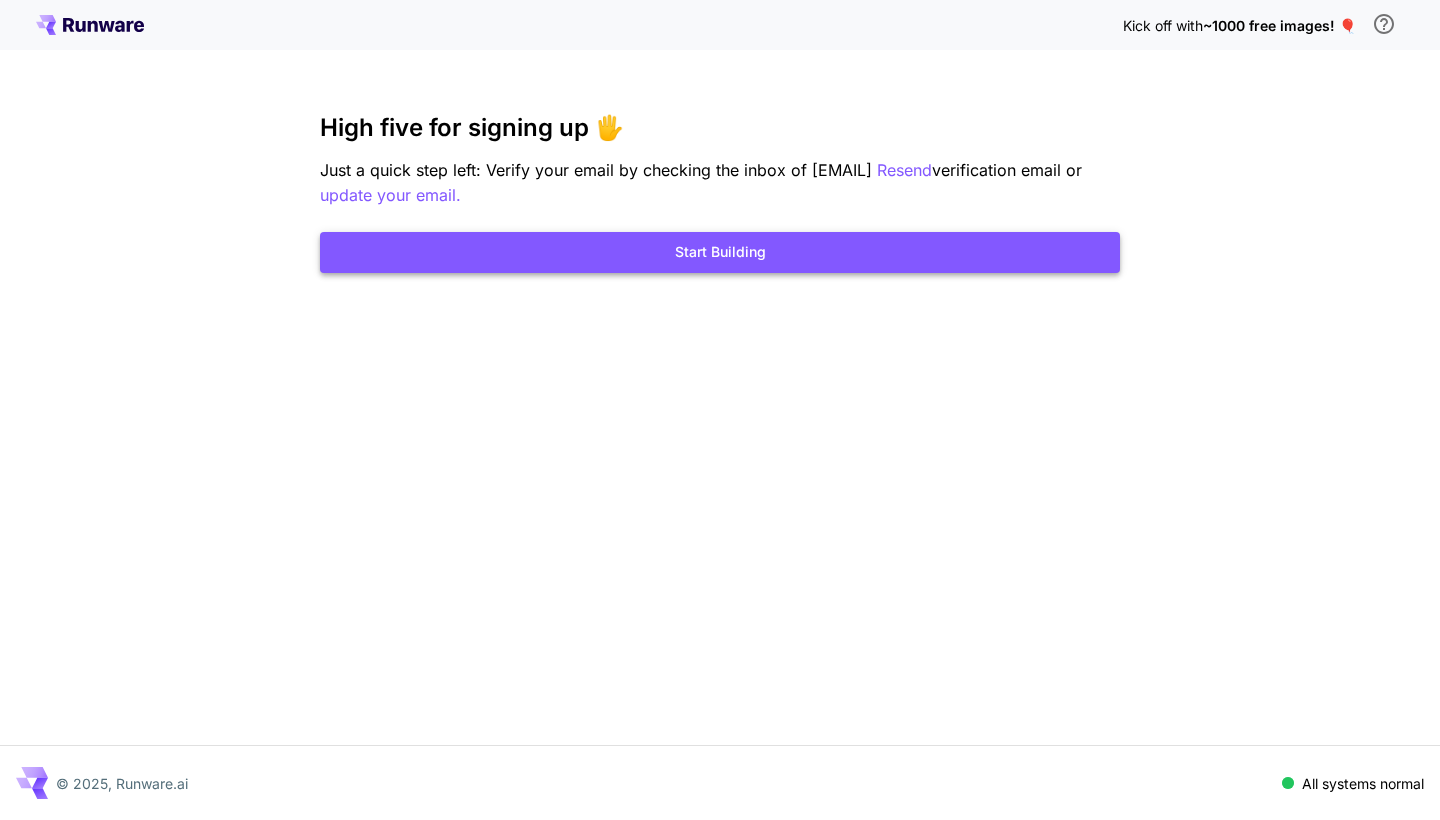 click on "Start Building" at bounding box center [720, 252] 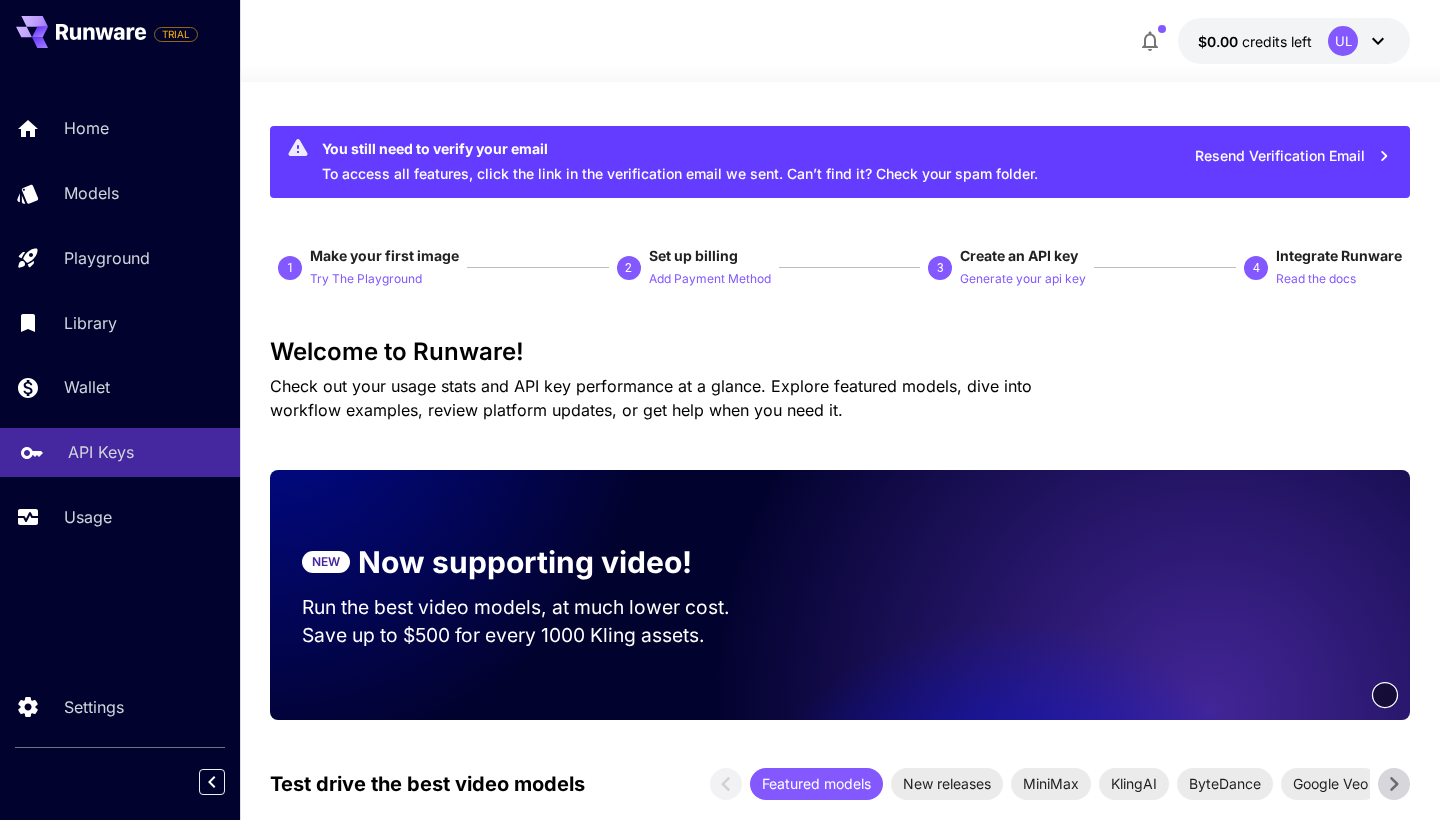 click on "API Keys" at bounding box center [101, 452] 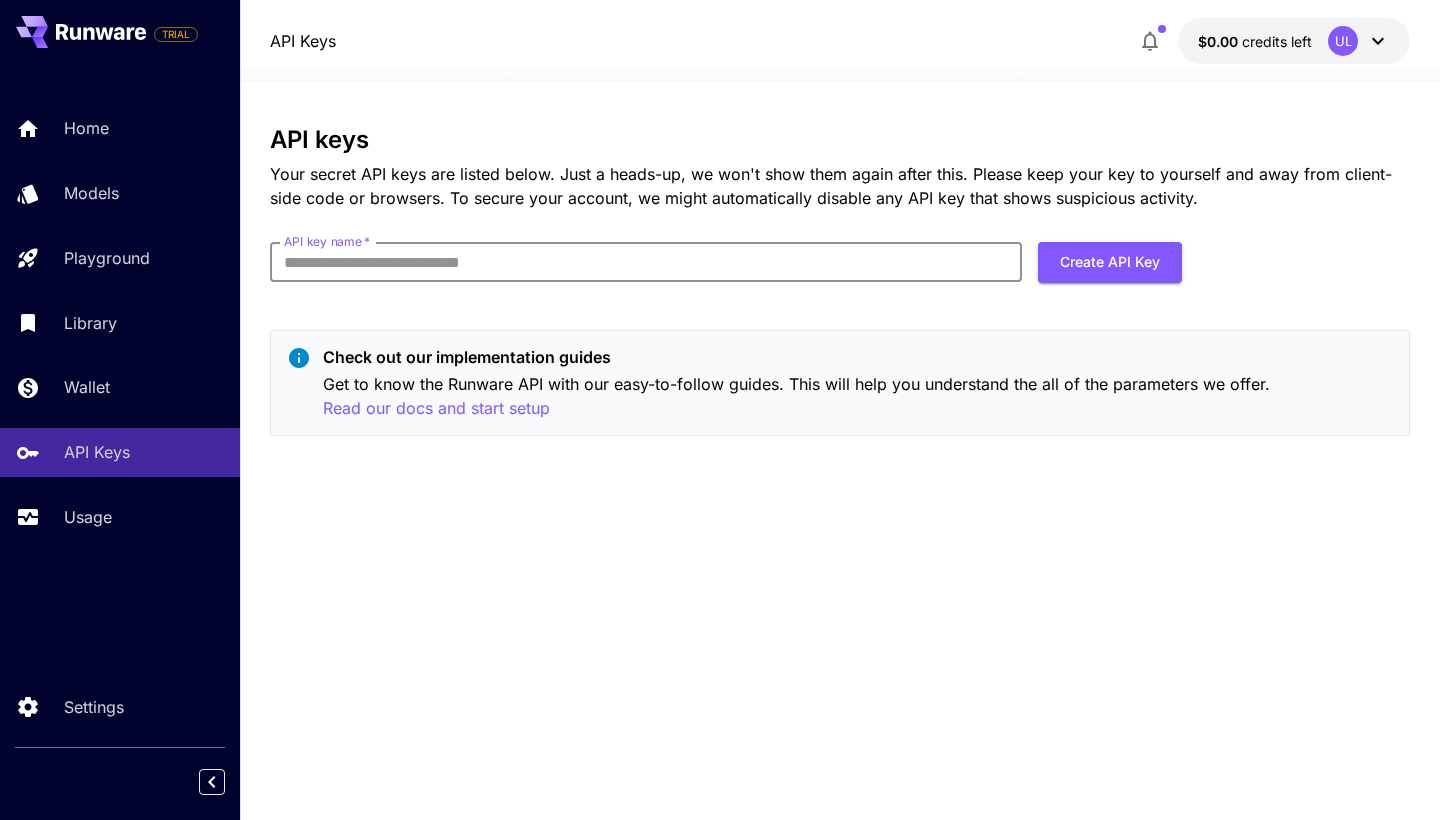 click on "API key name   *" at bounding box center [646, 262] 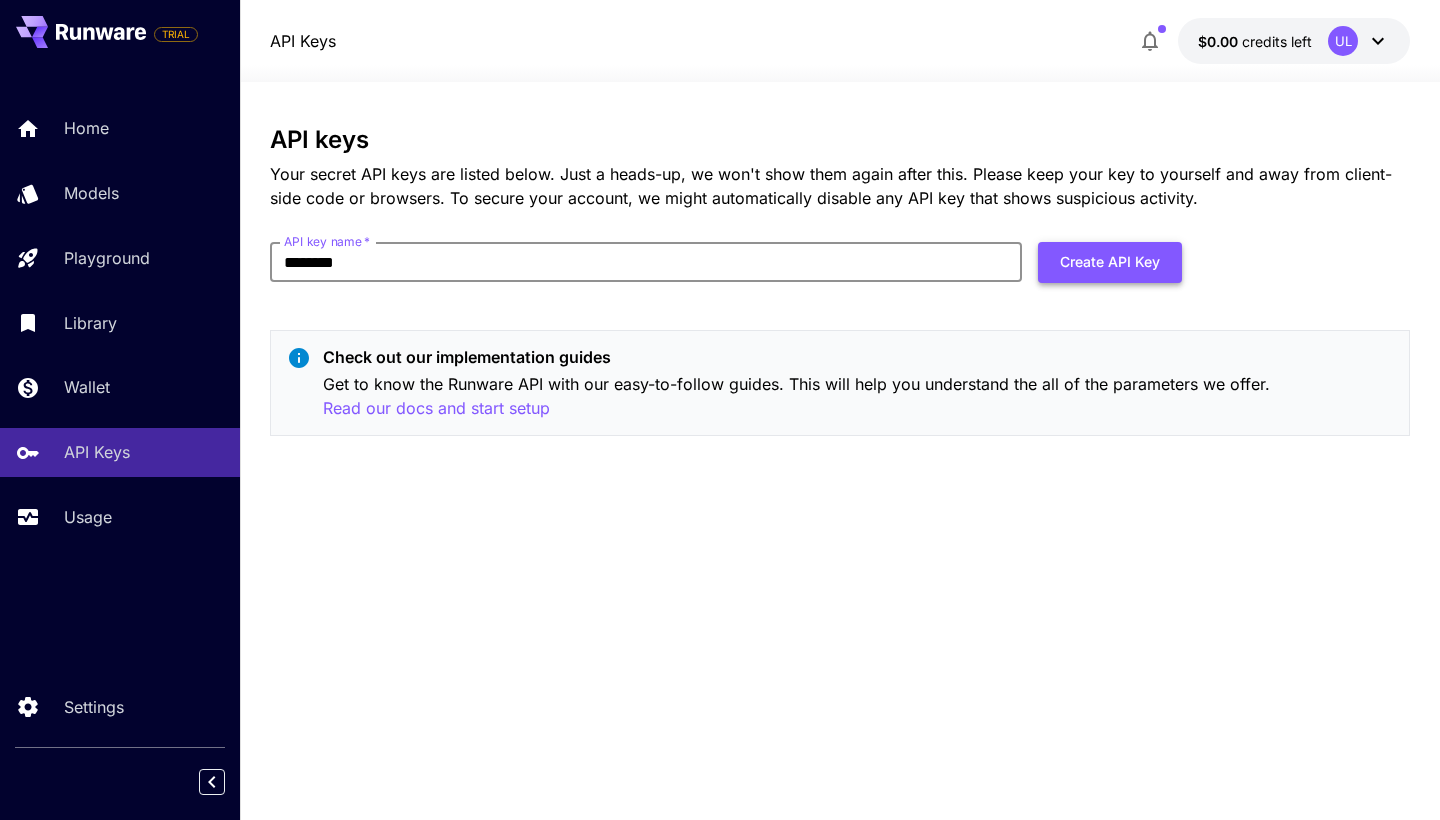 type on "********" 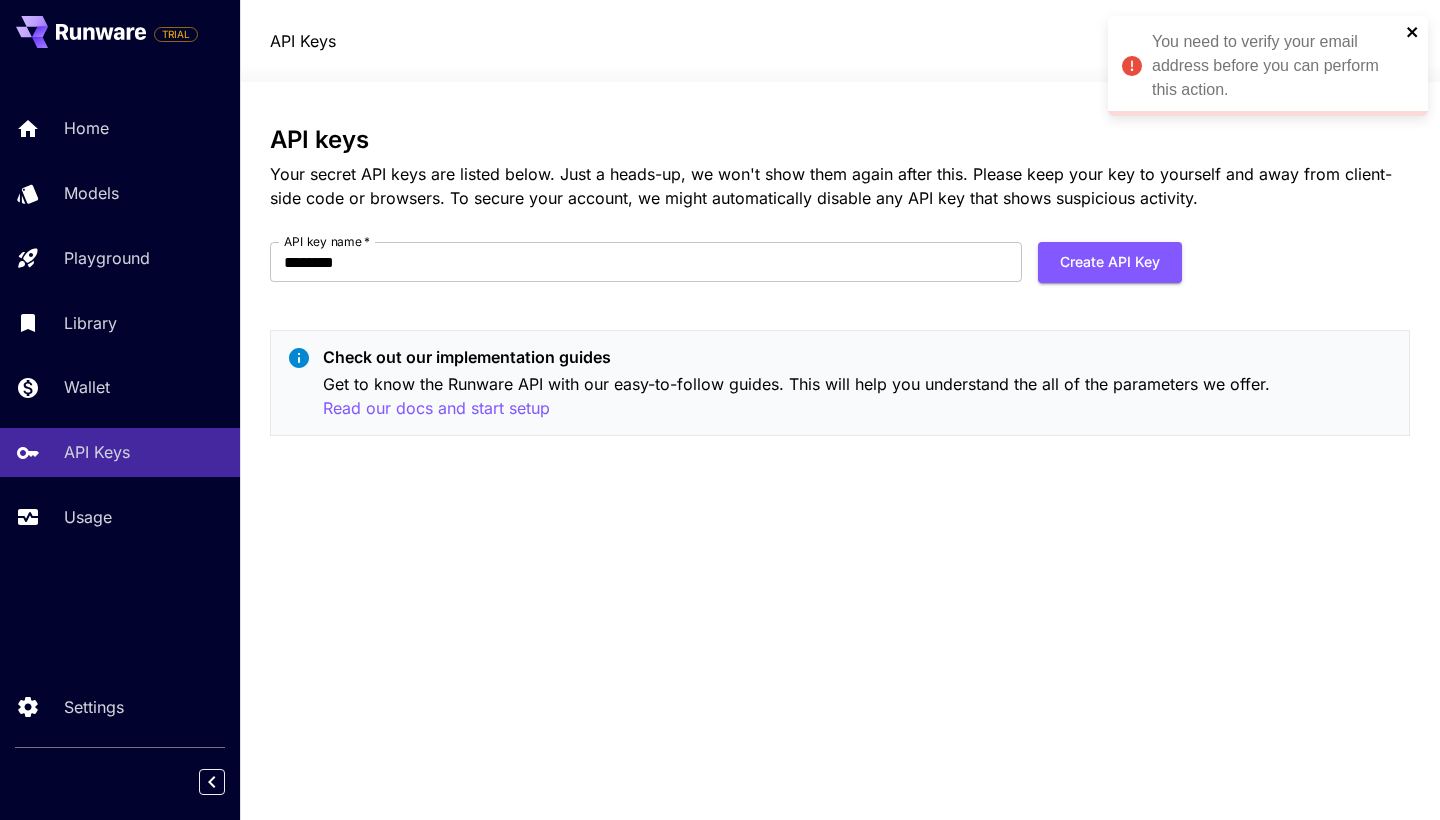 click 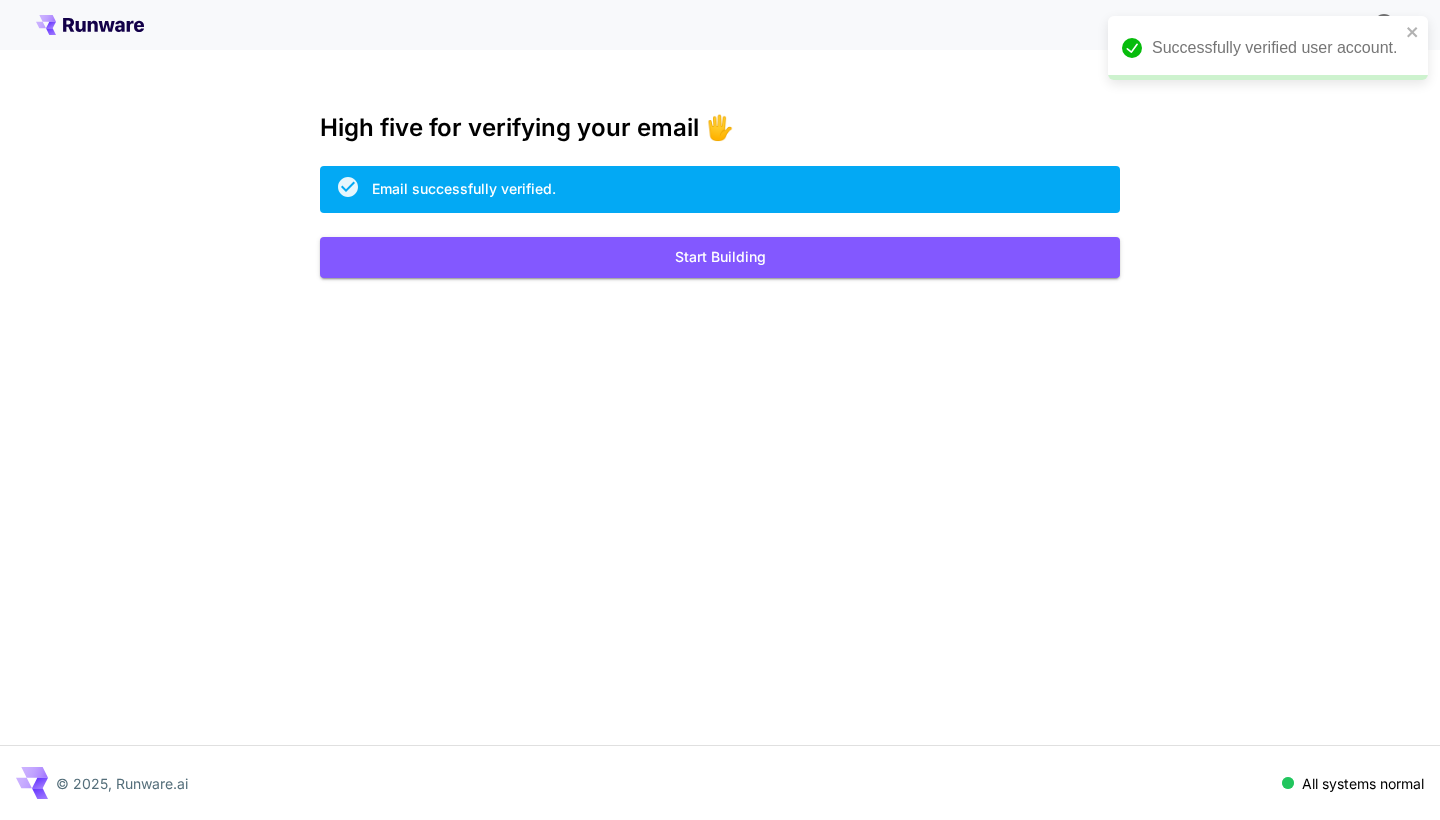 scroll, scrollTop: 0, scrollLeft: 0, axis: both 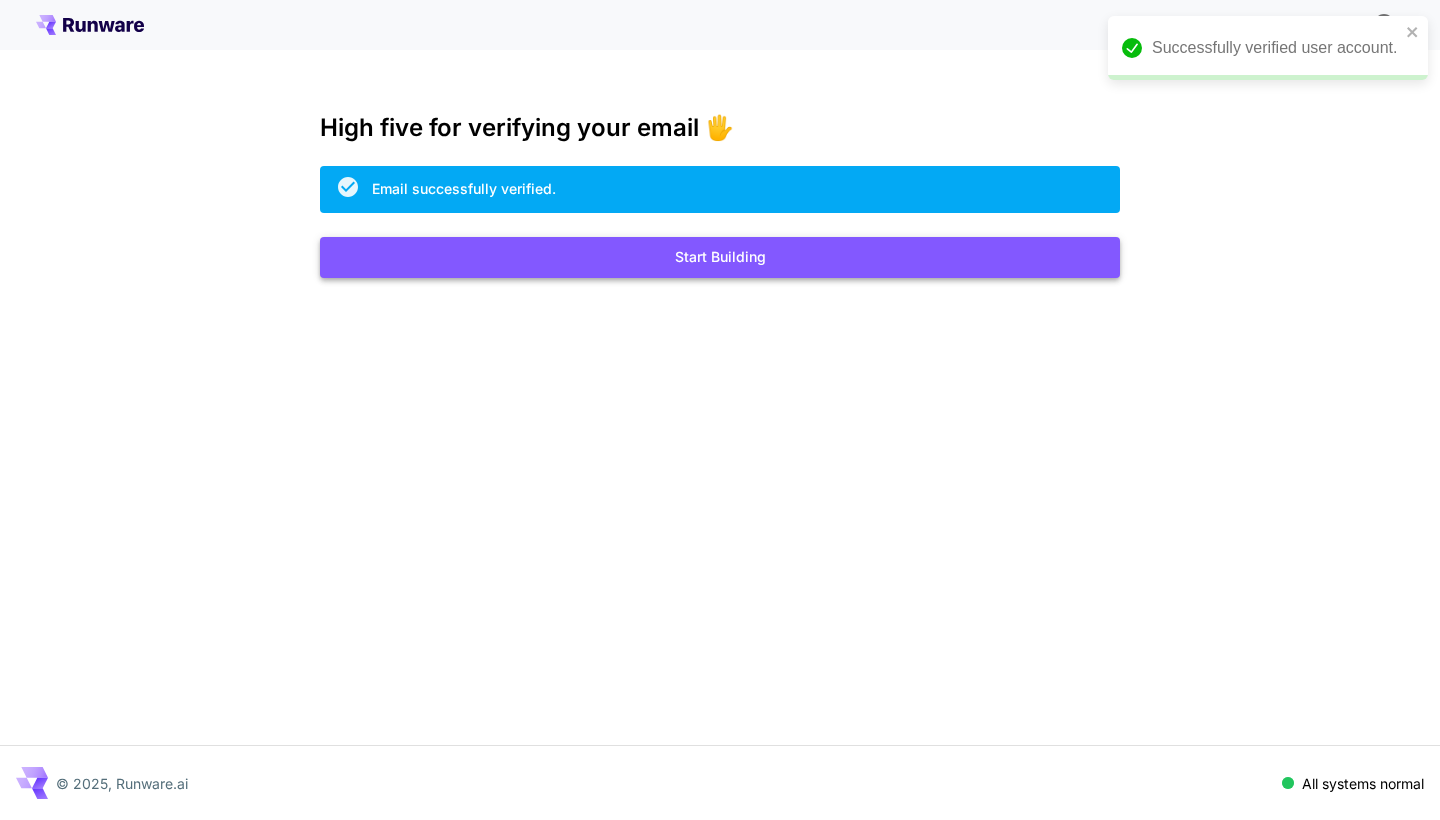click on "Start Building" at bounding box center (720, 257) 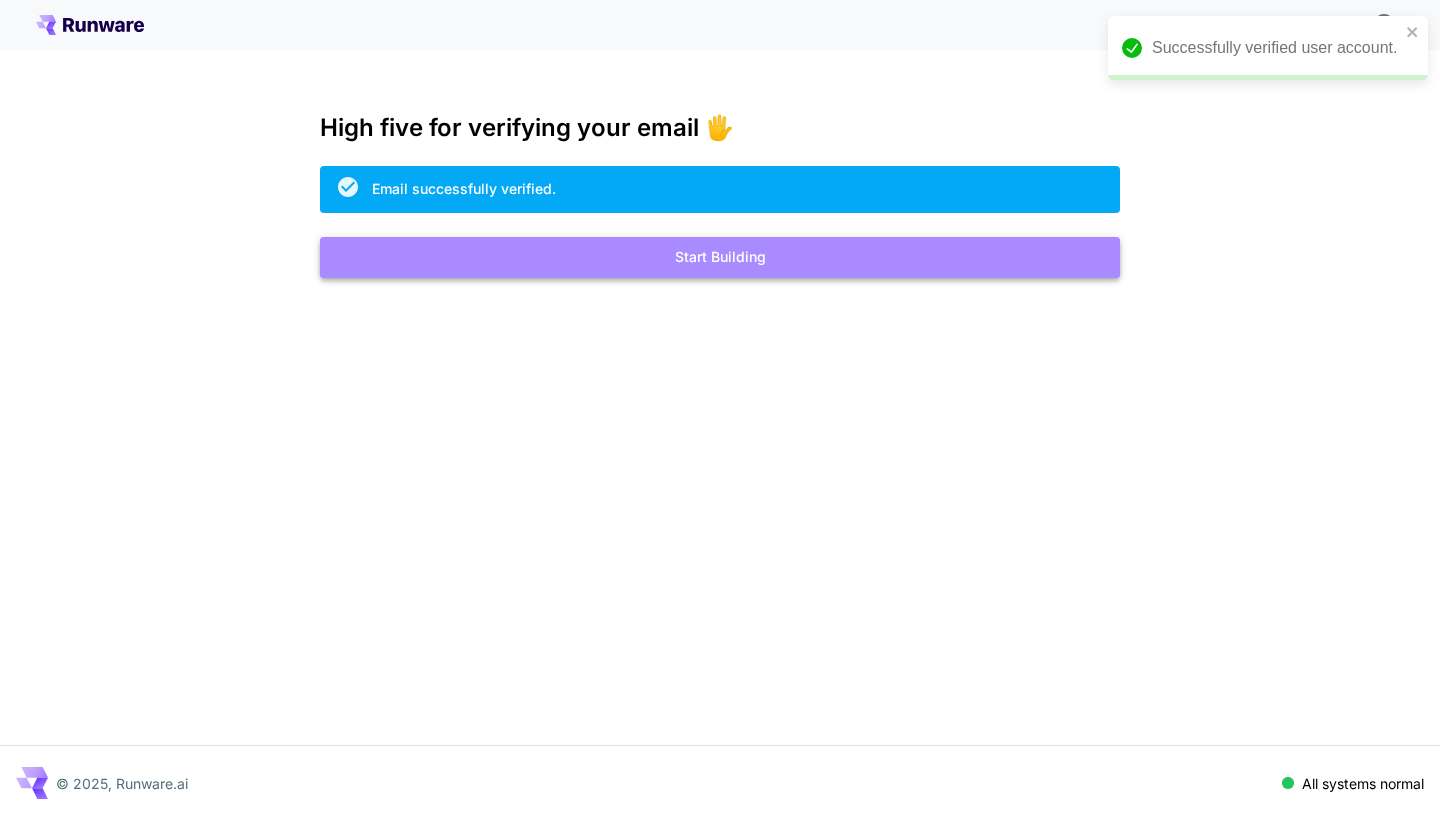 click on "Start Building" at bounding box center (720, 257) 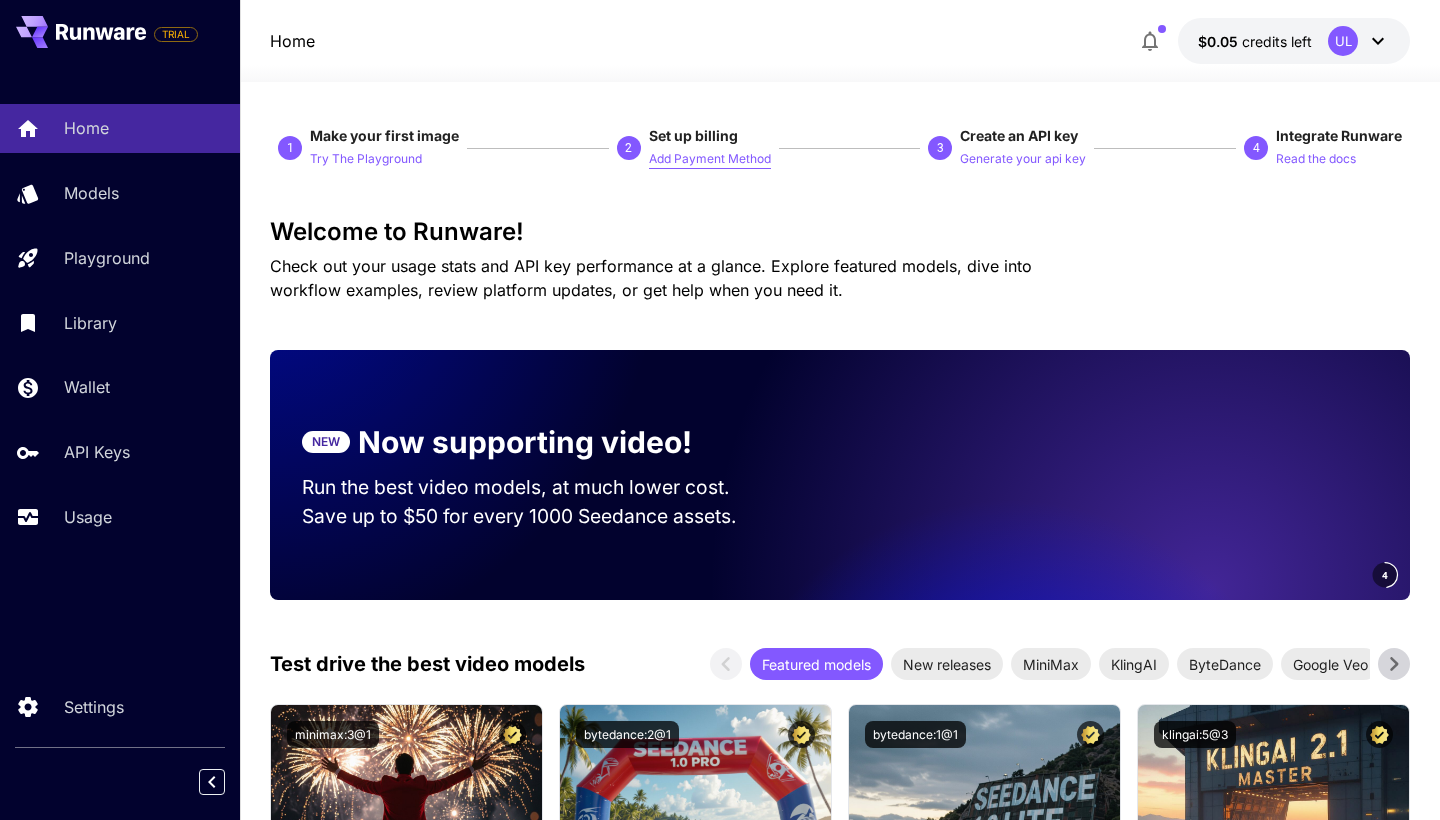 click on "Add Payment Method" at bounding box center [710, 159] 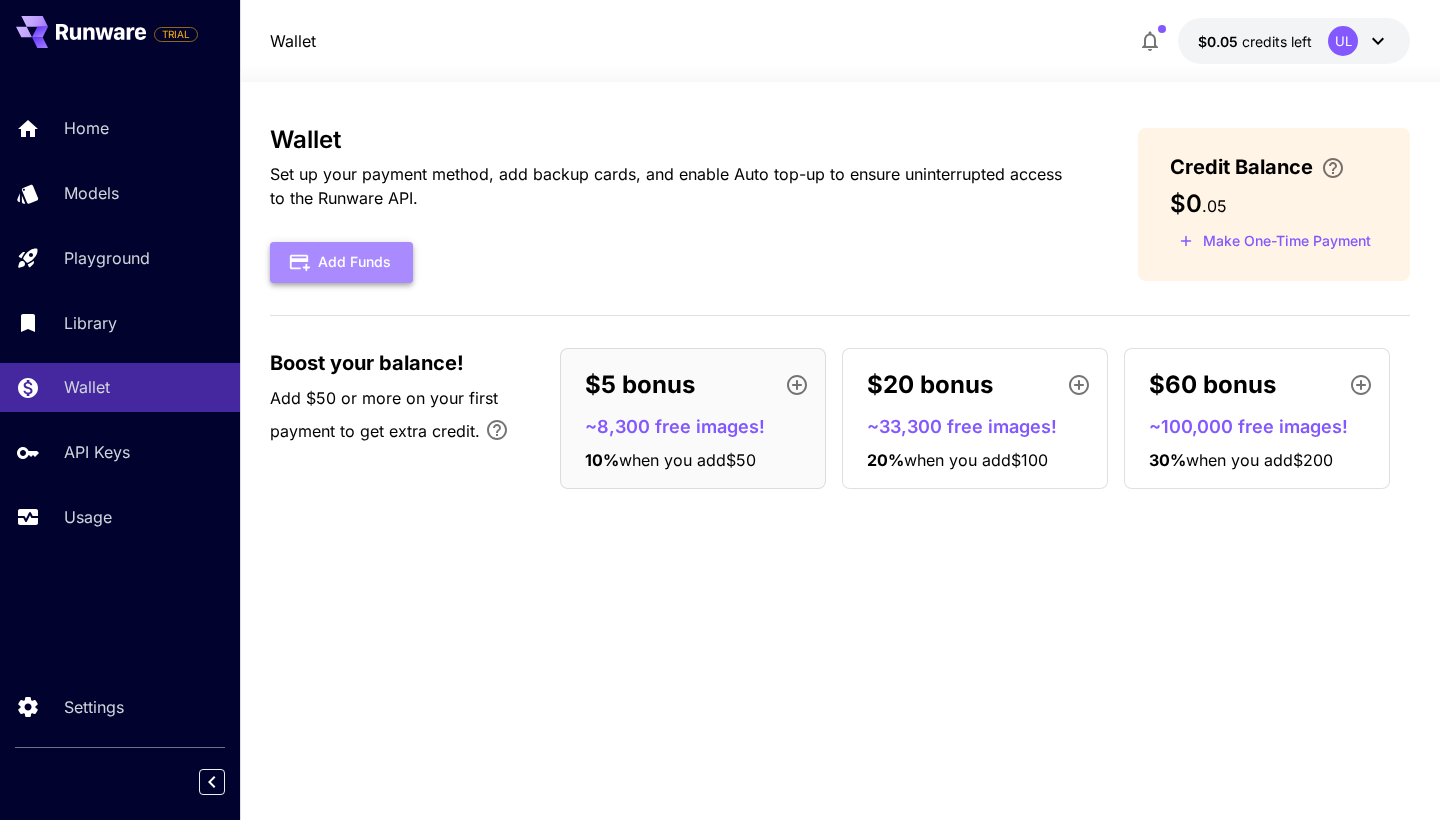 click on "Add Funds" at bounding box center (341, 262) 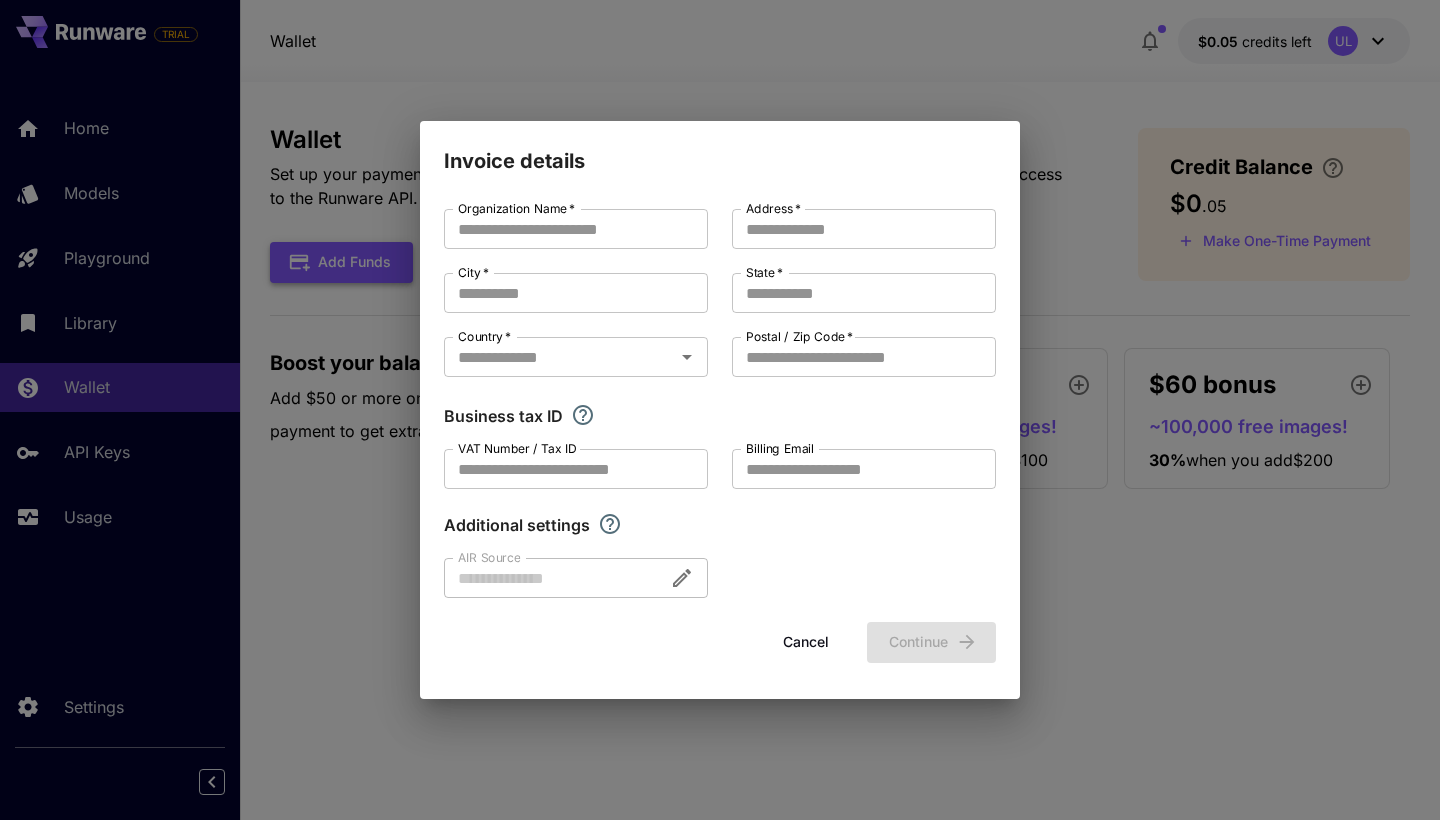 type on "**********" 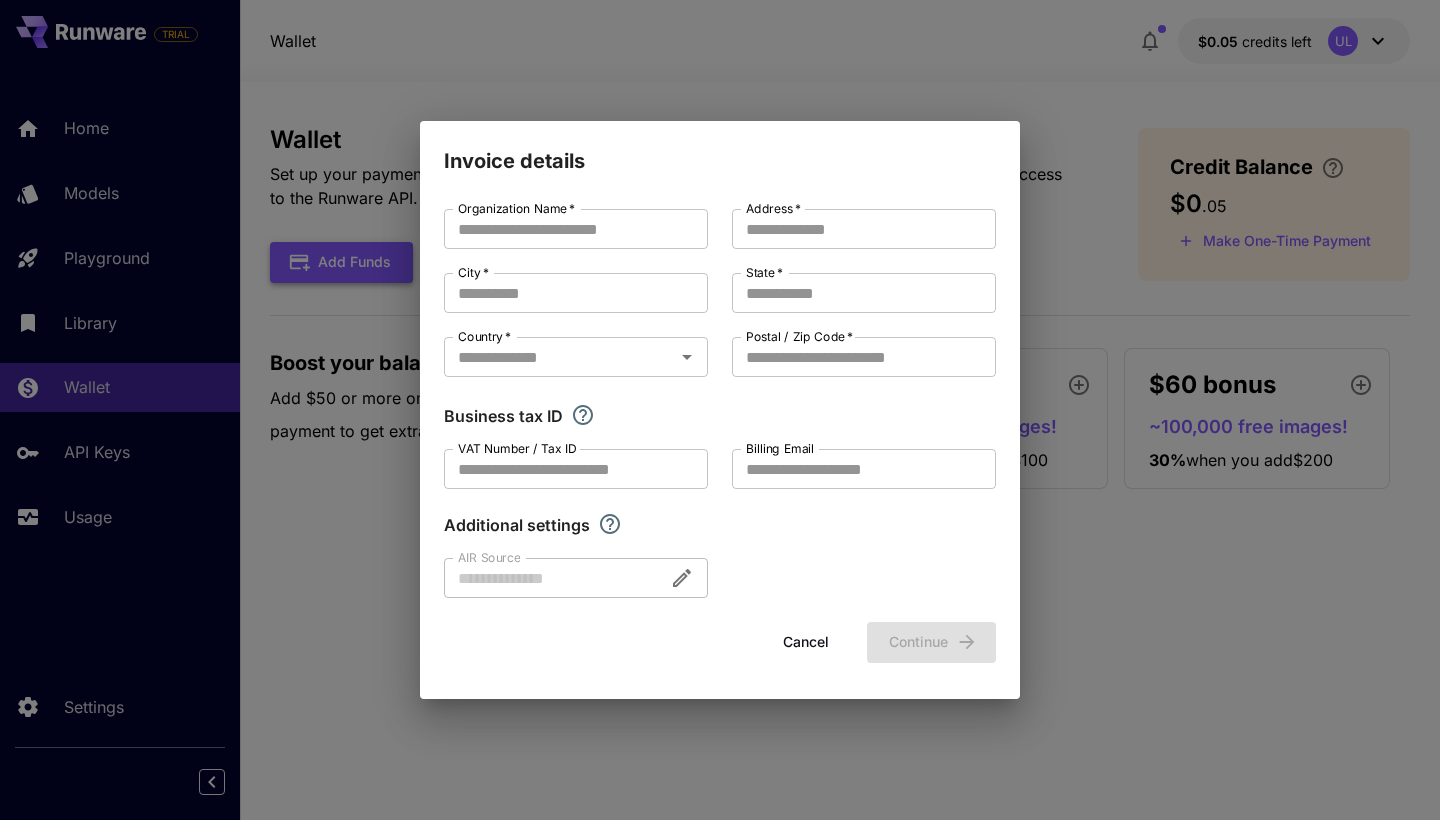type on "**********" 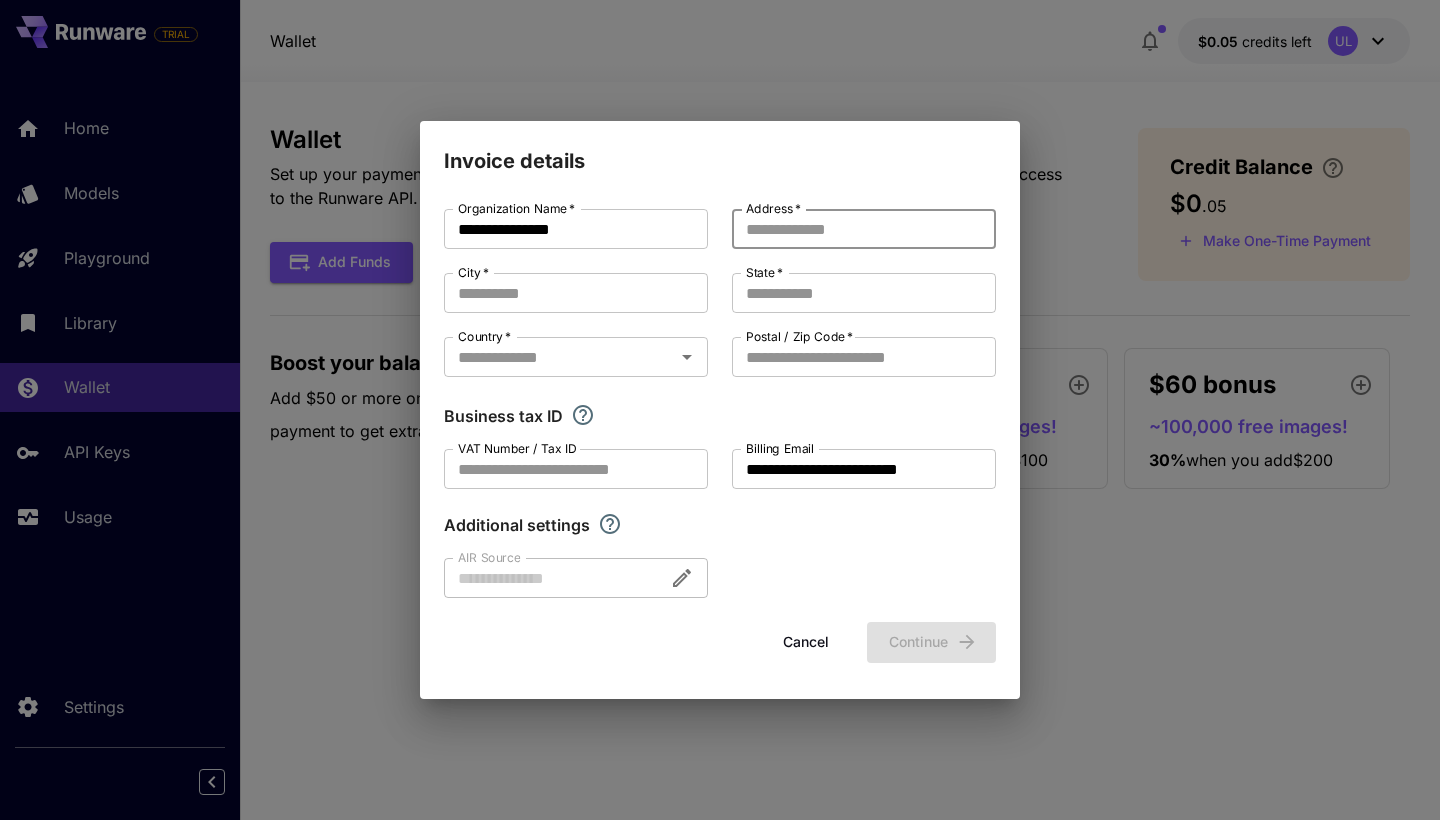 paste on "**********" 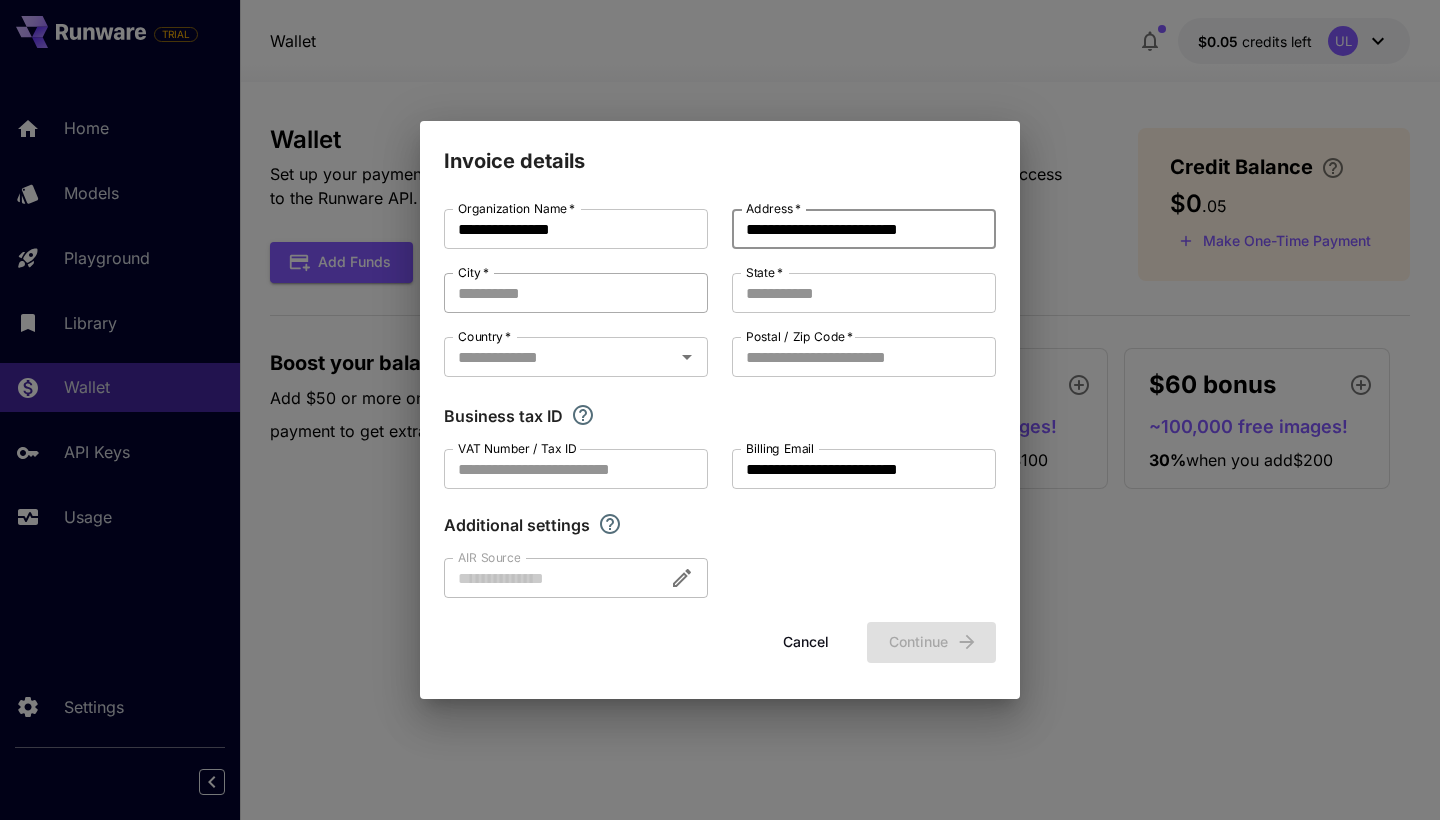 type on "**********" 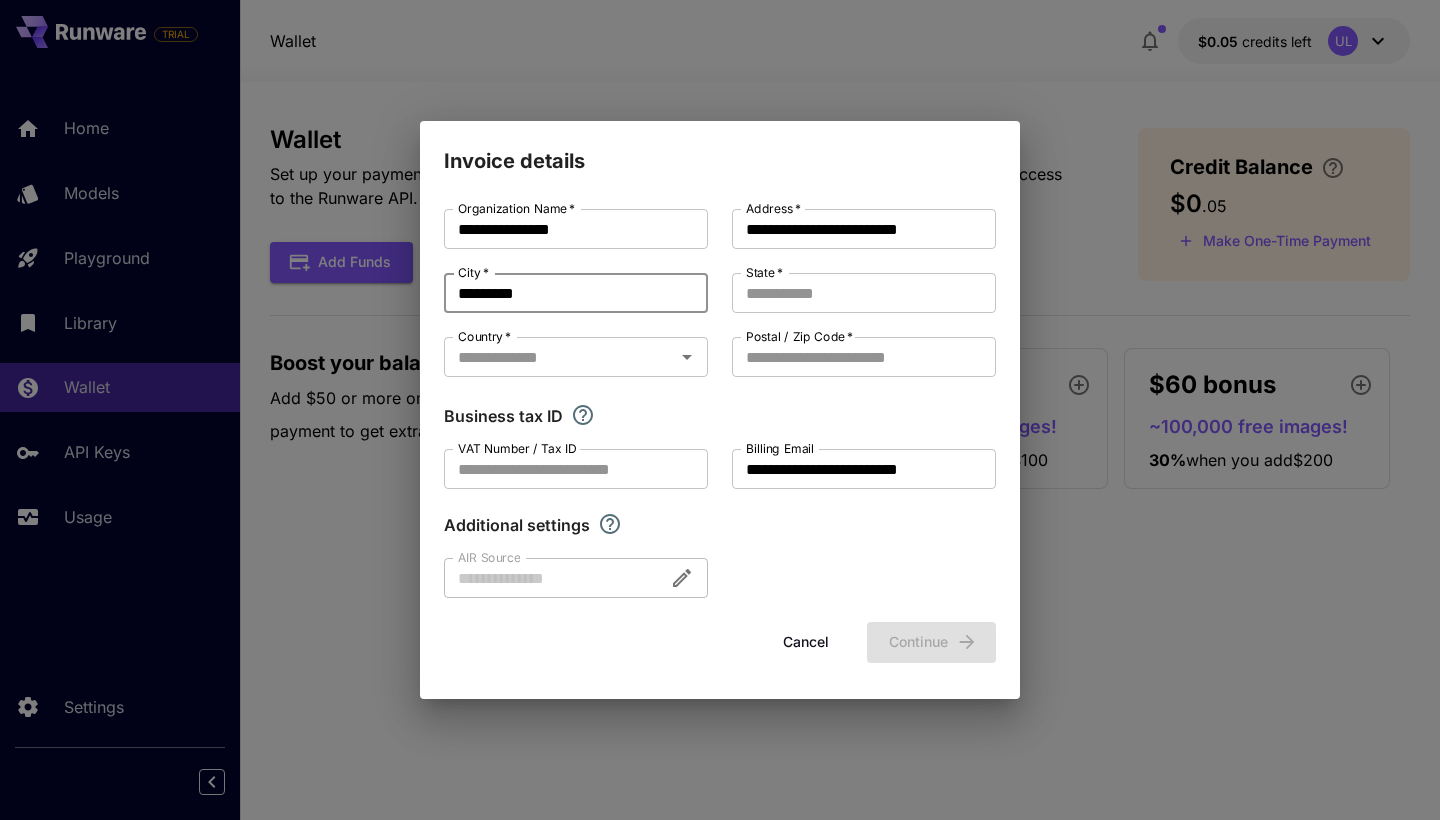 type on "*********" 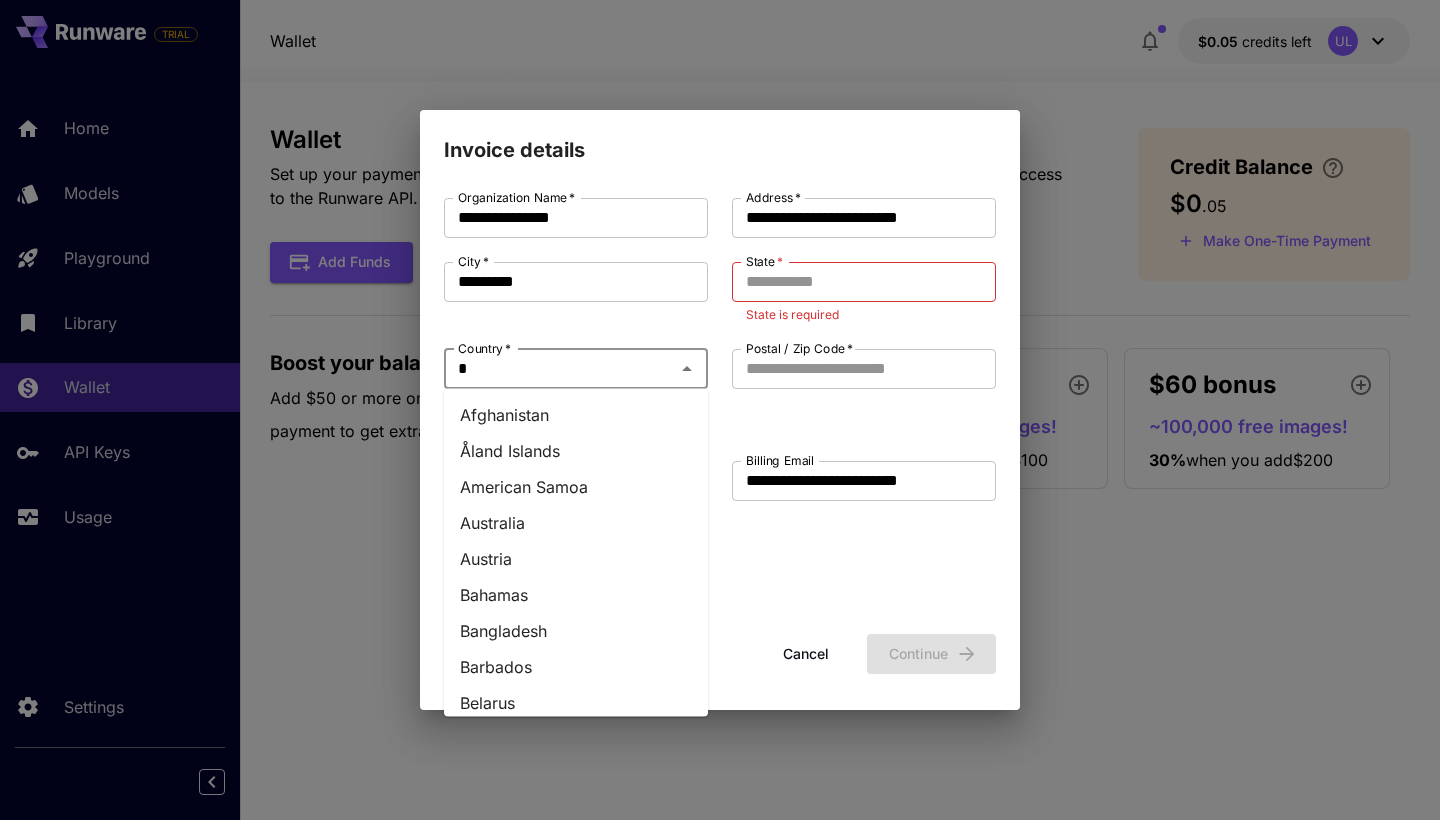 type on "**" 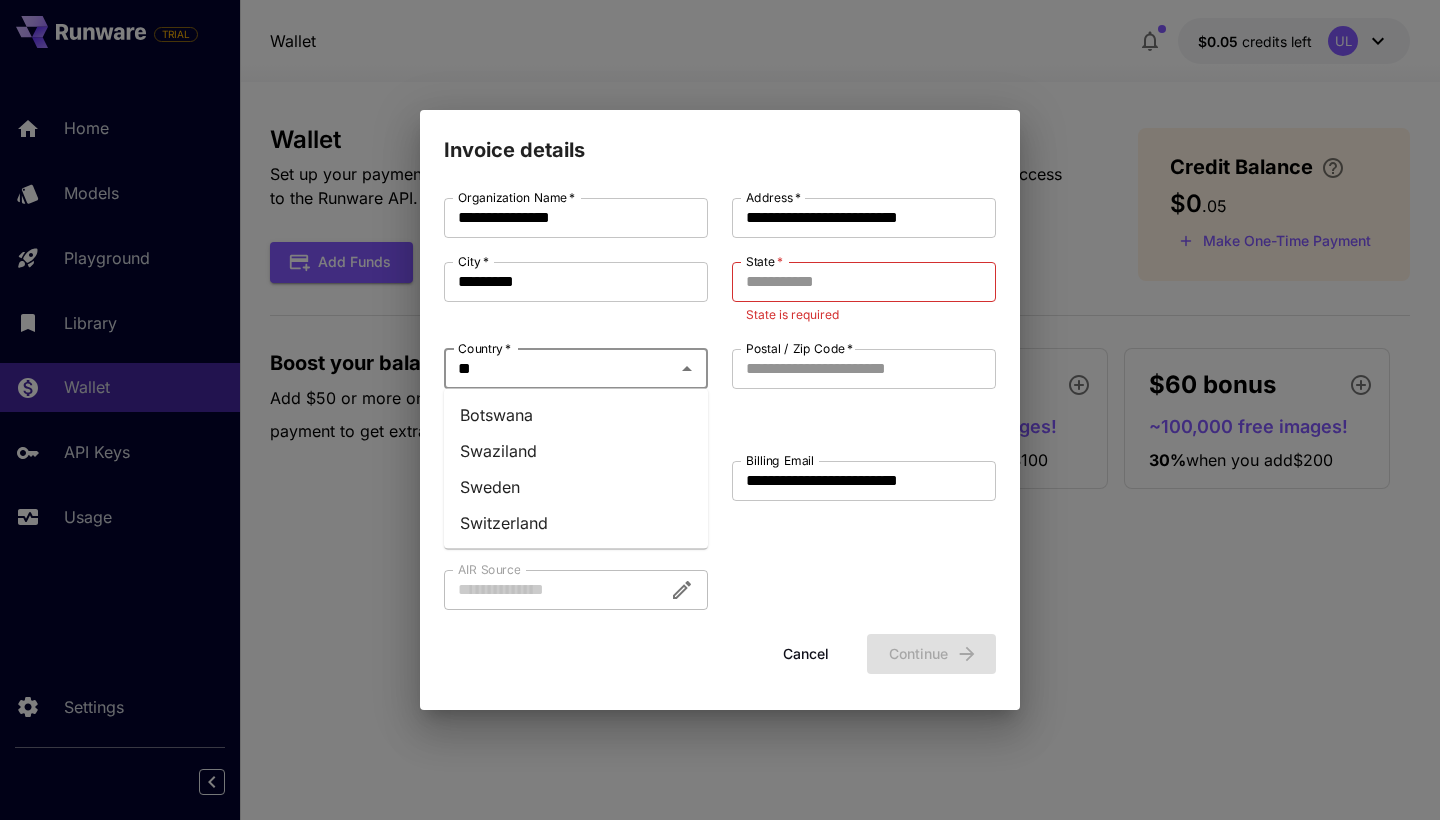 click on "Sweden" at bounding box center (576, 487) 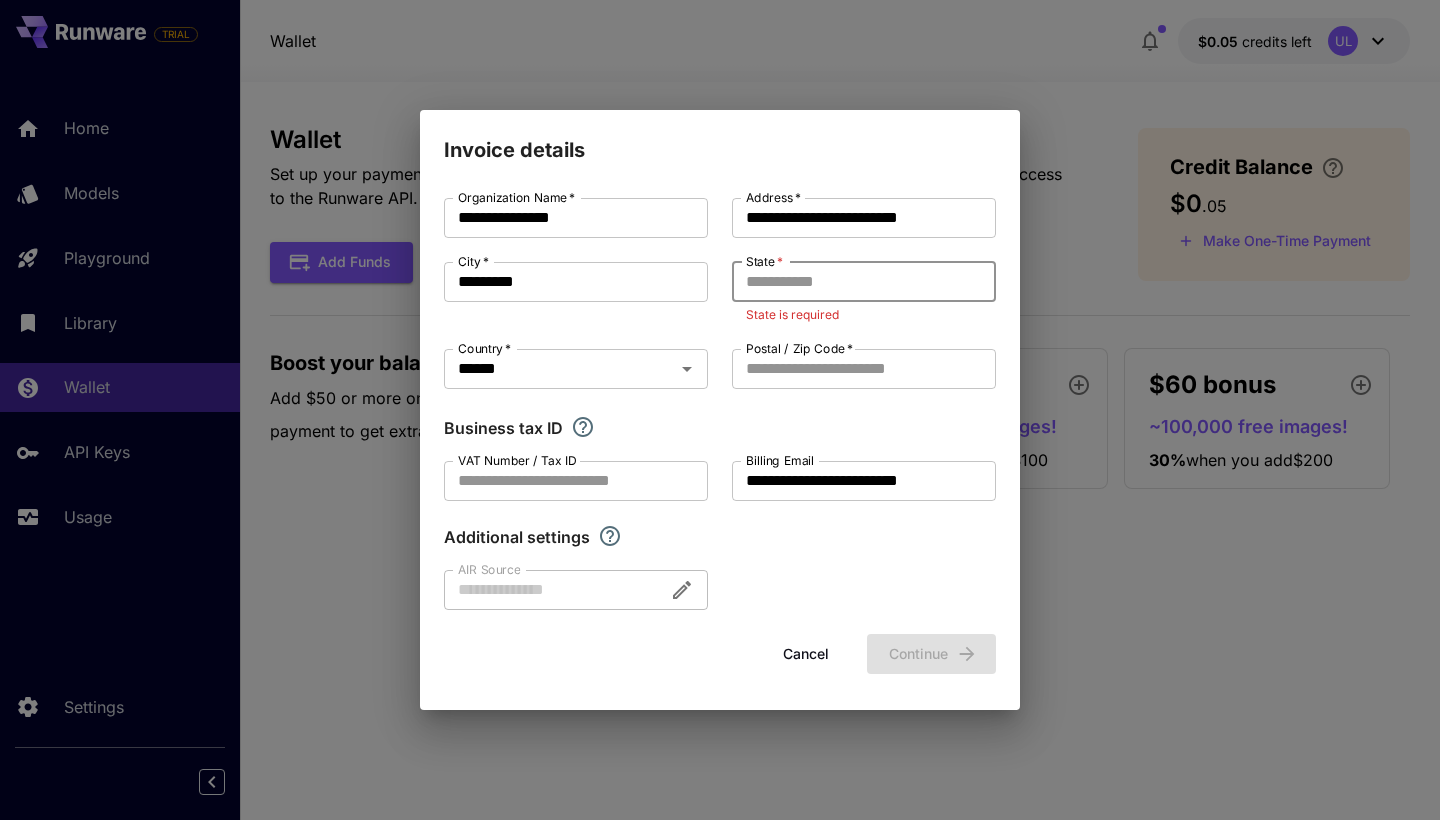click on "State   *" at bounding box center [864, 282] 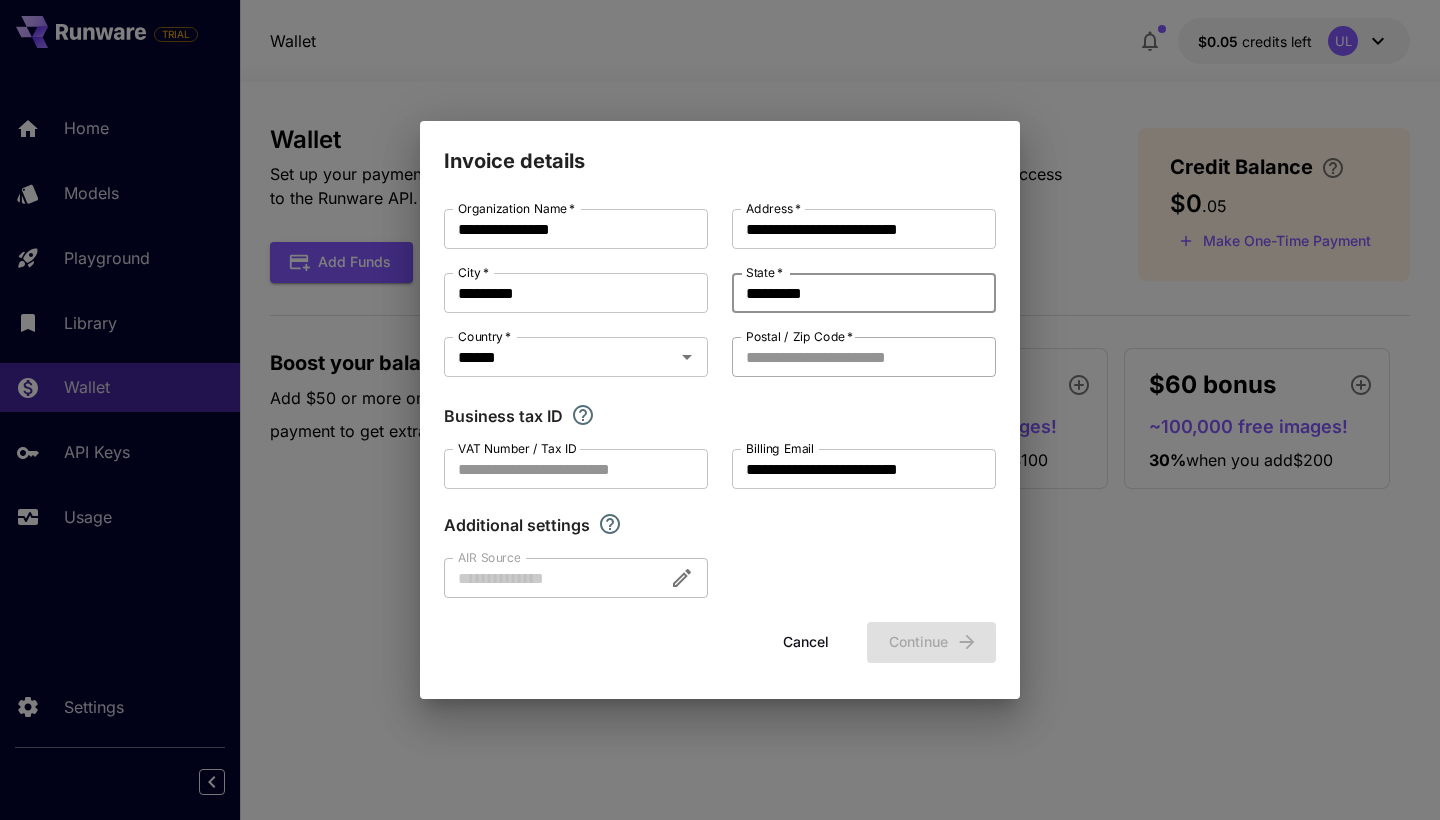 type on "*********" 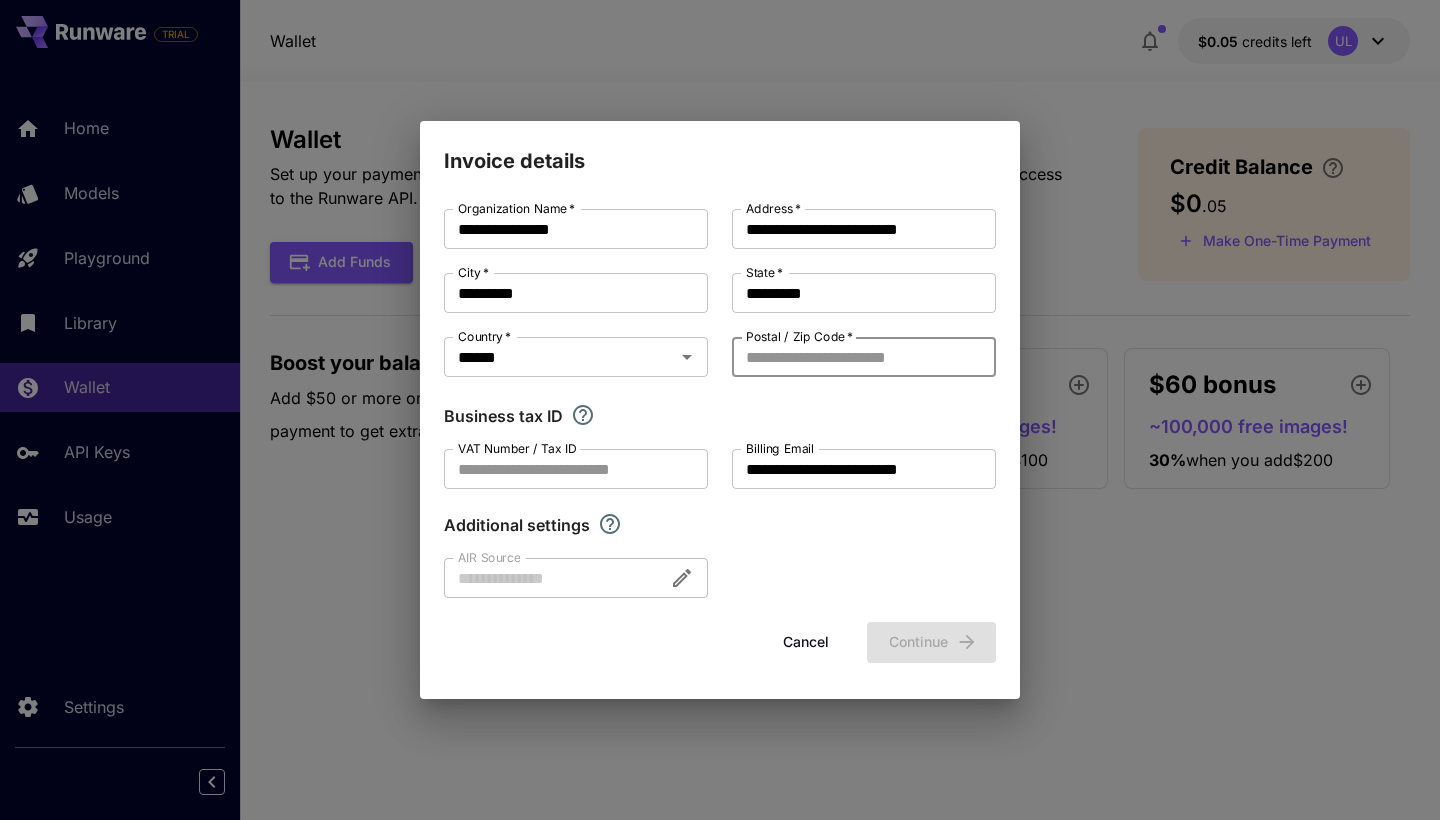 paste on "******" 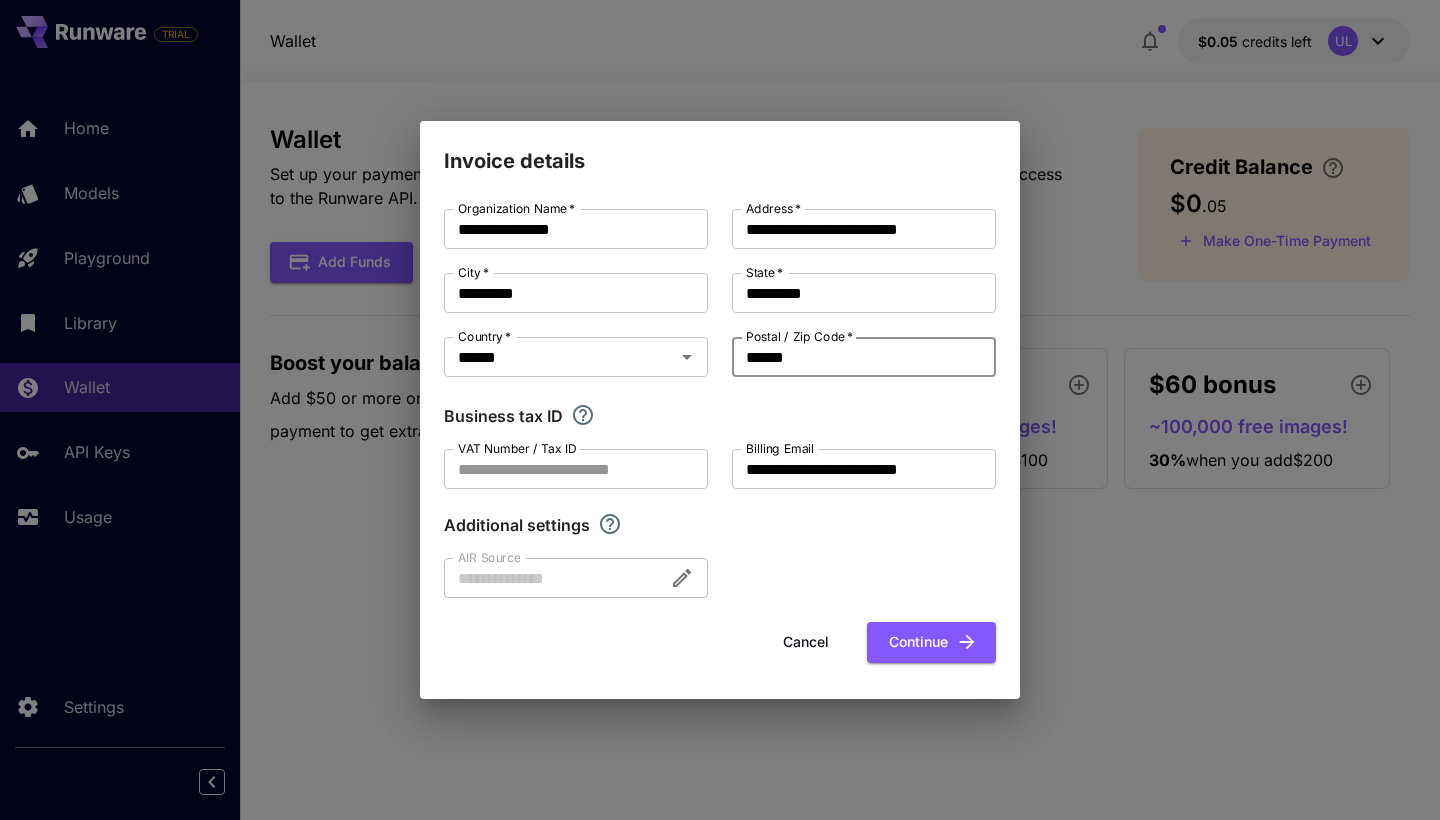 click on "******" at bounding box center (864, 357) 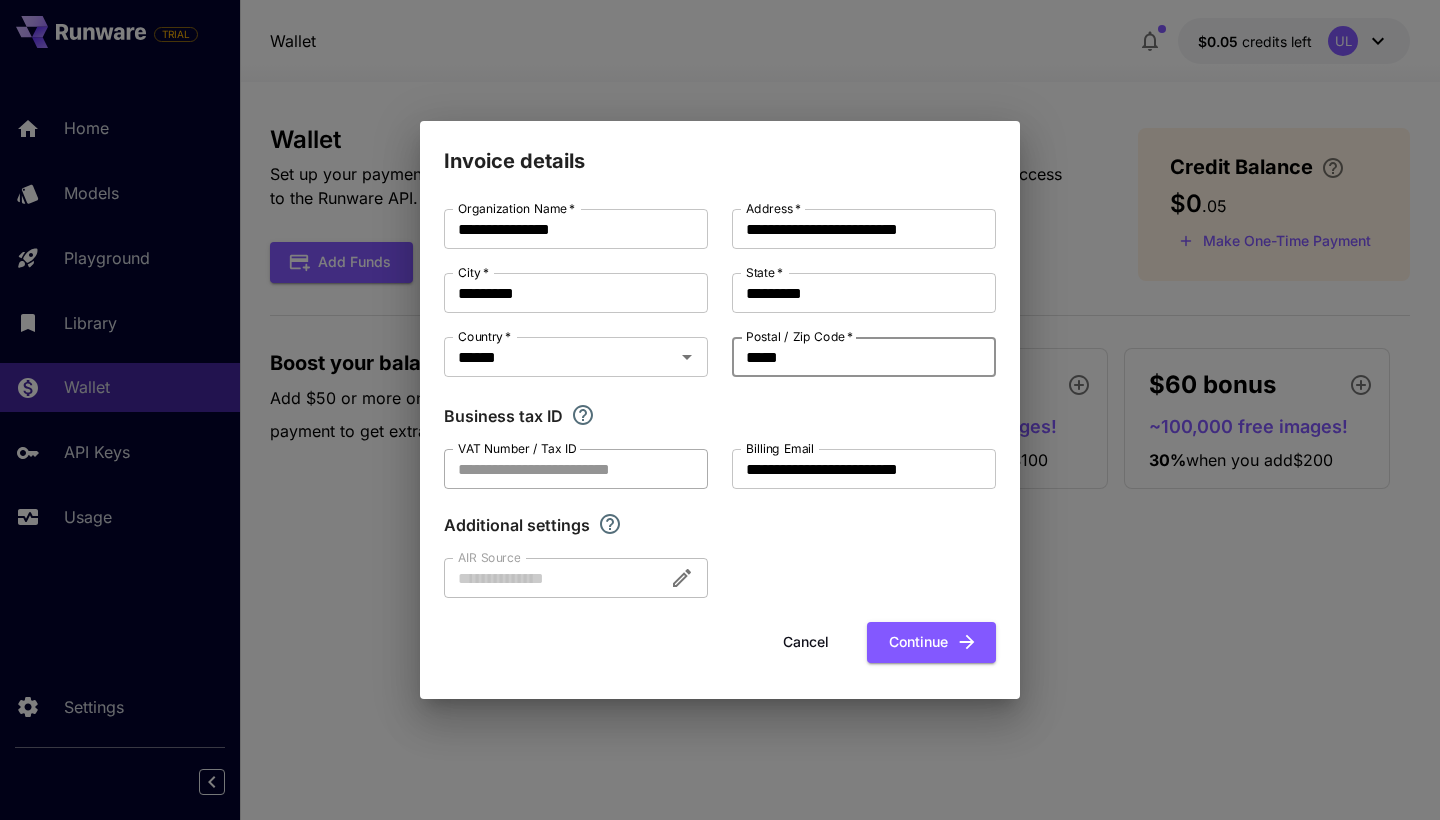 type on "*****" 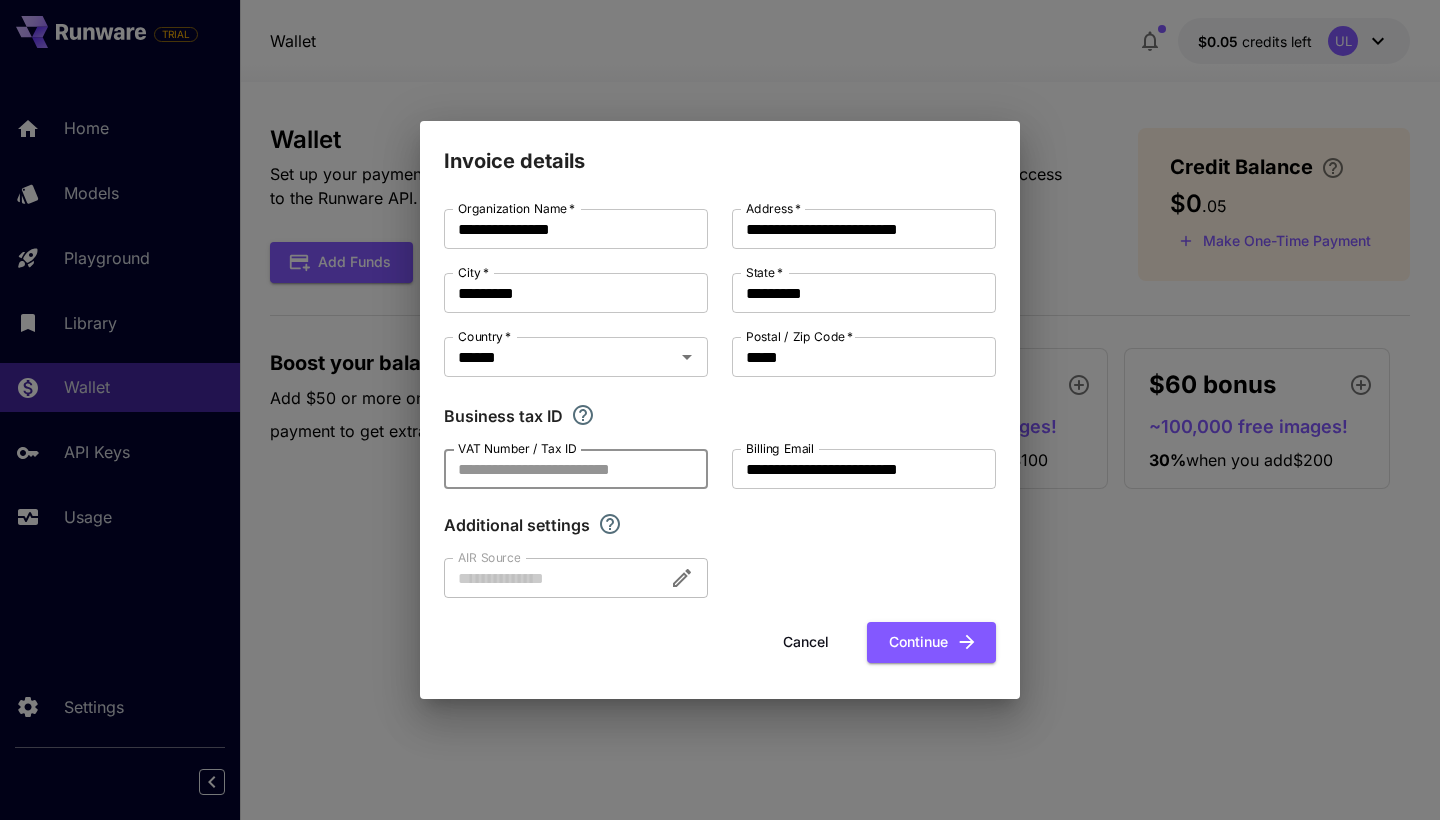 click on "VAT Number / Tax ID" at bounding box center [576, 469] 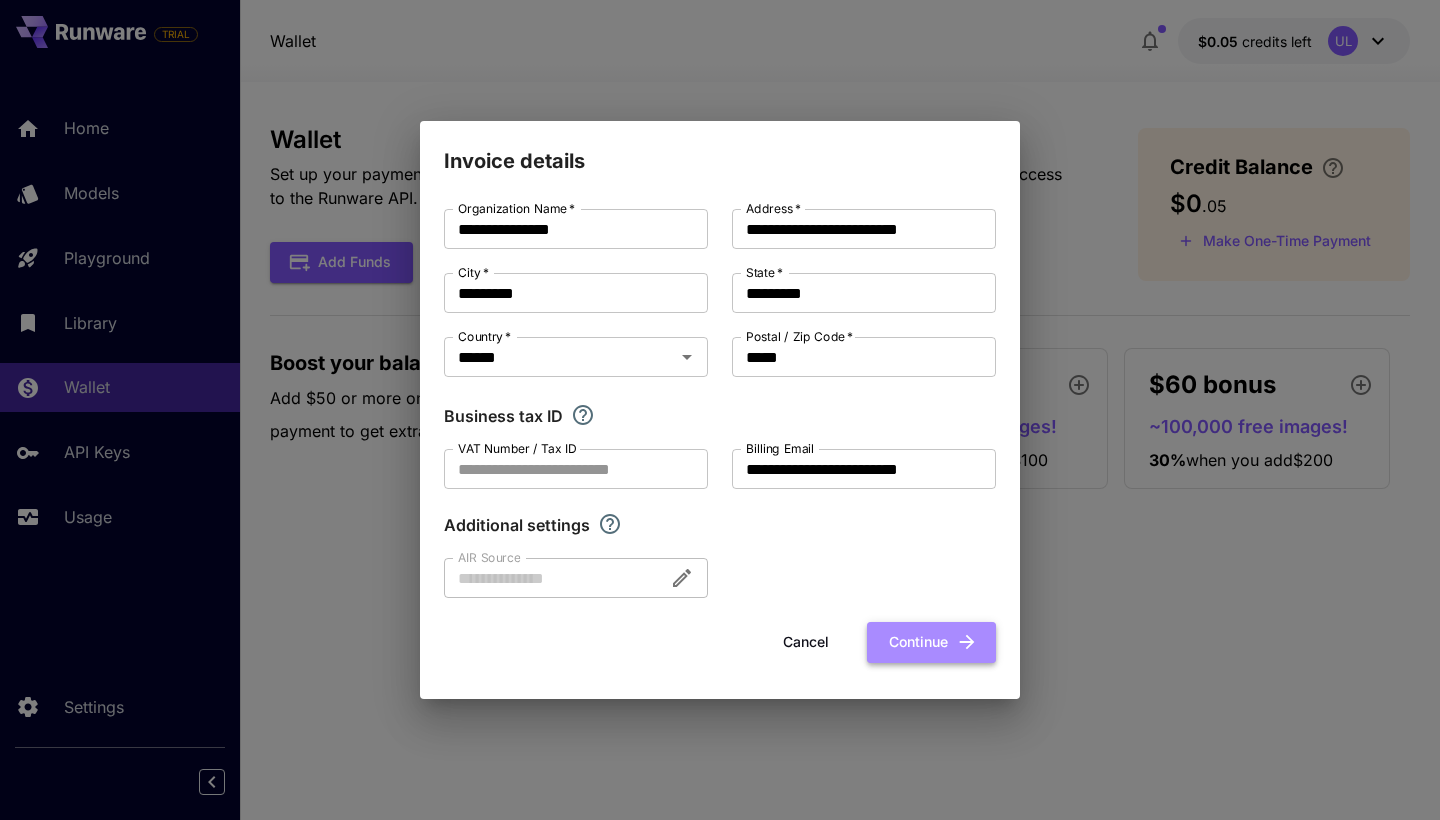 click on "Continue" at bounding box center [931, 642] 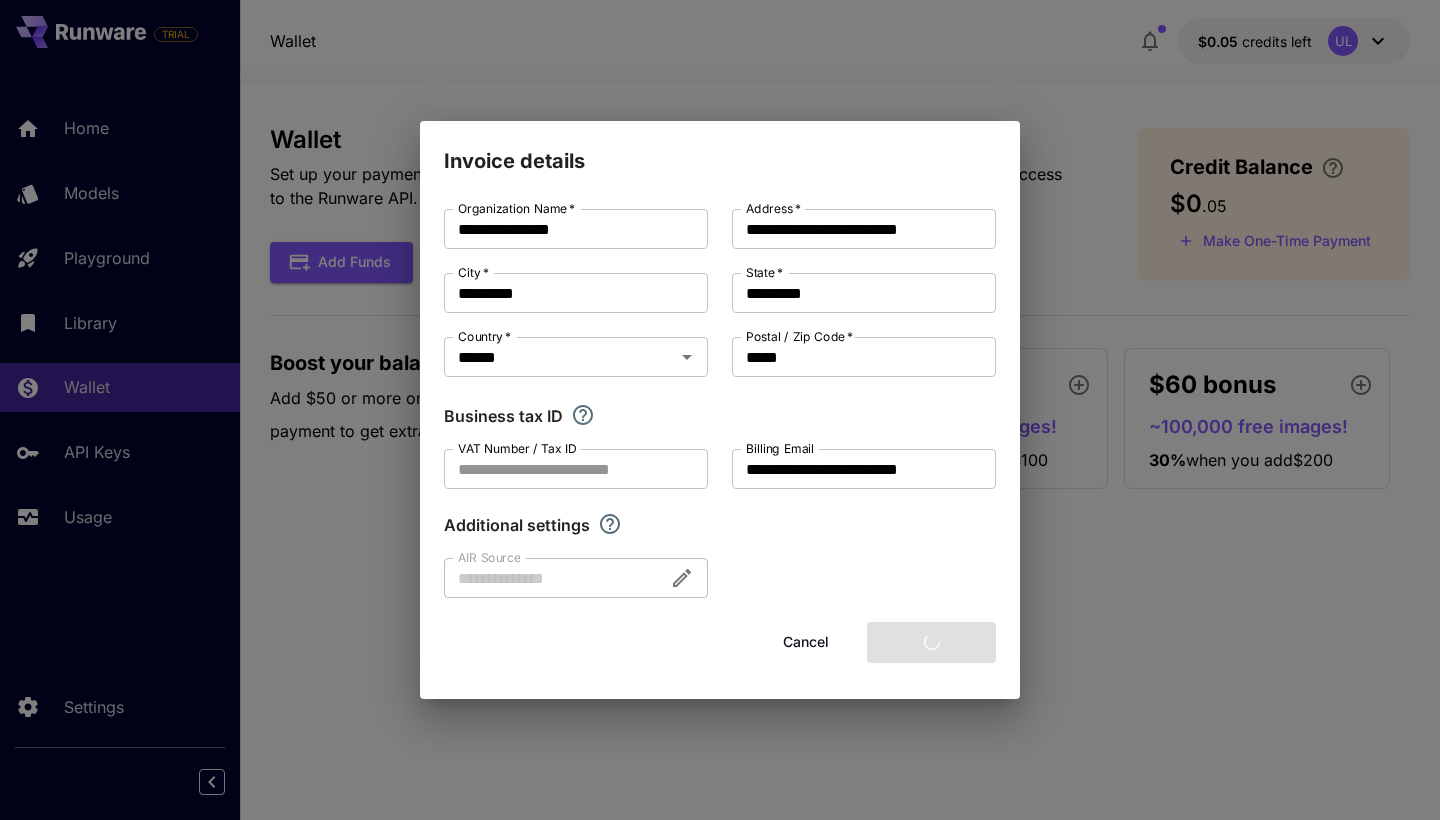 type 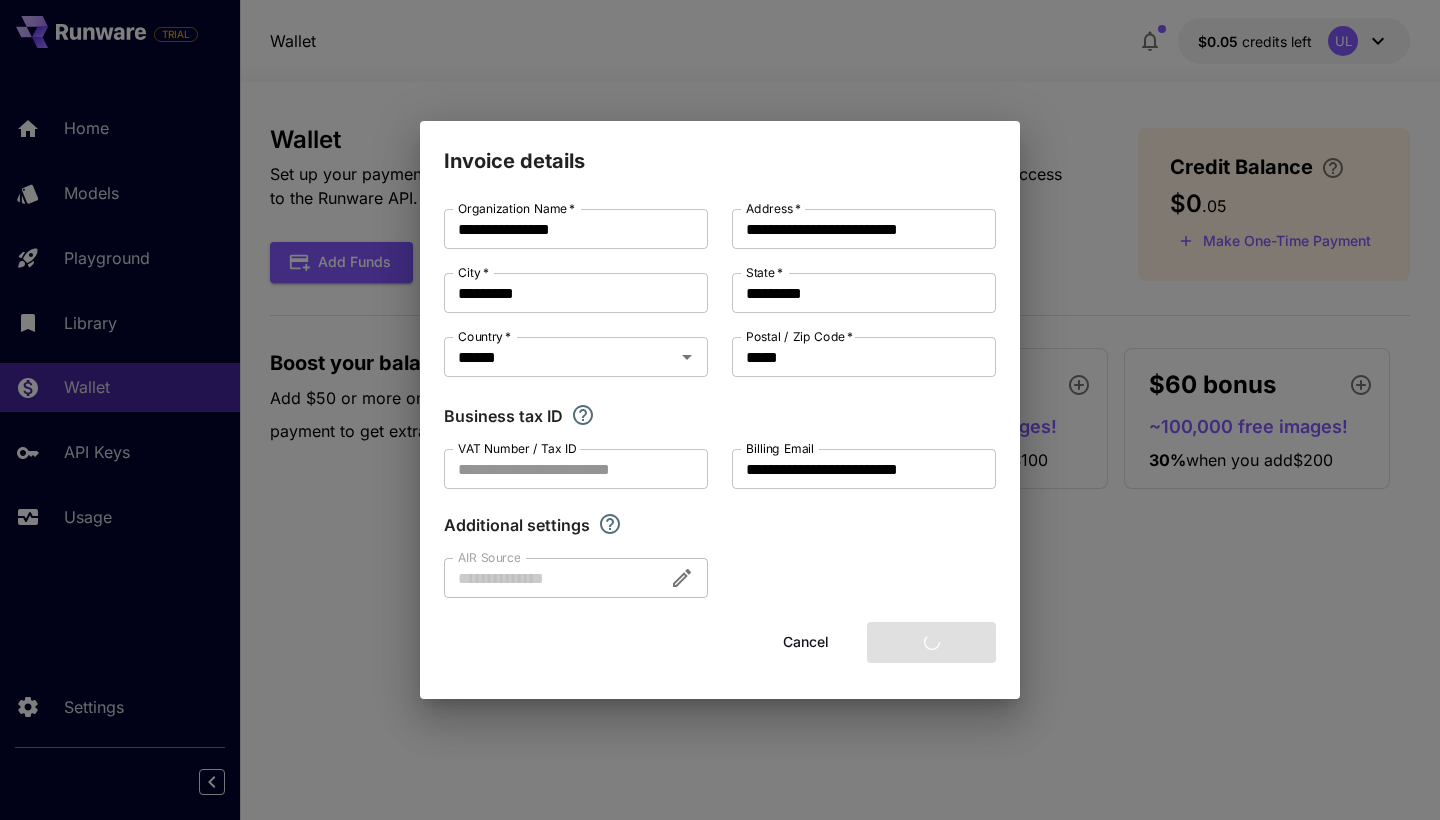 type 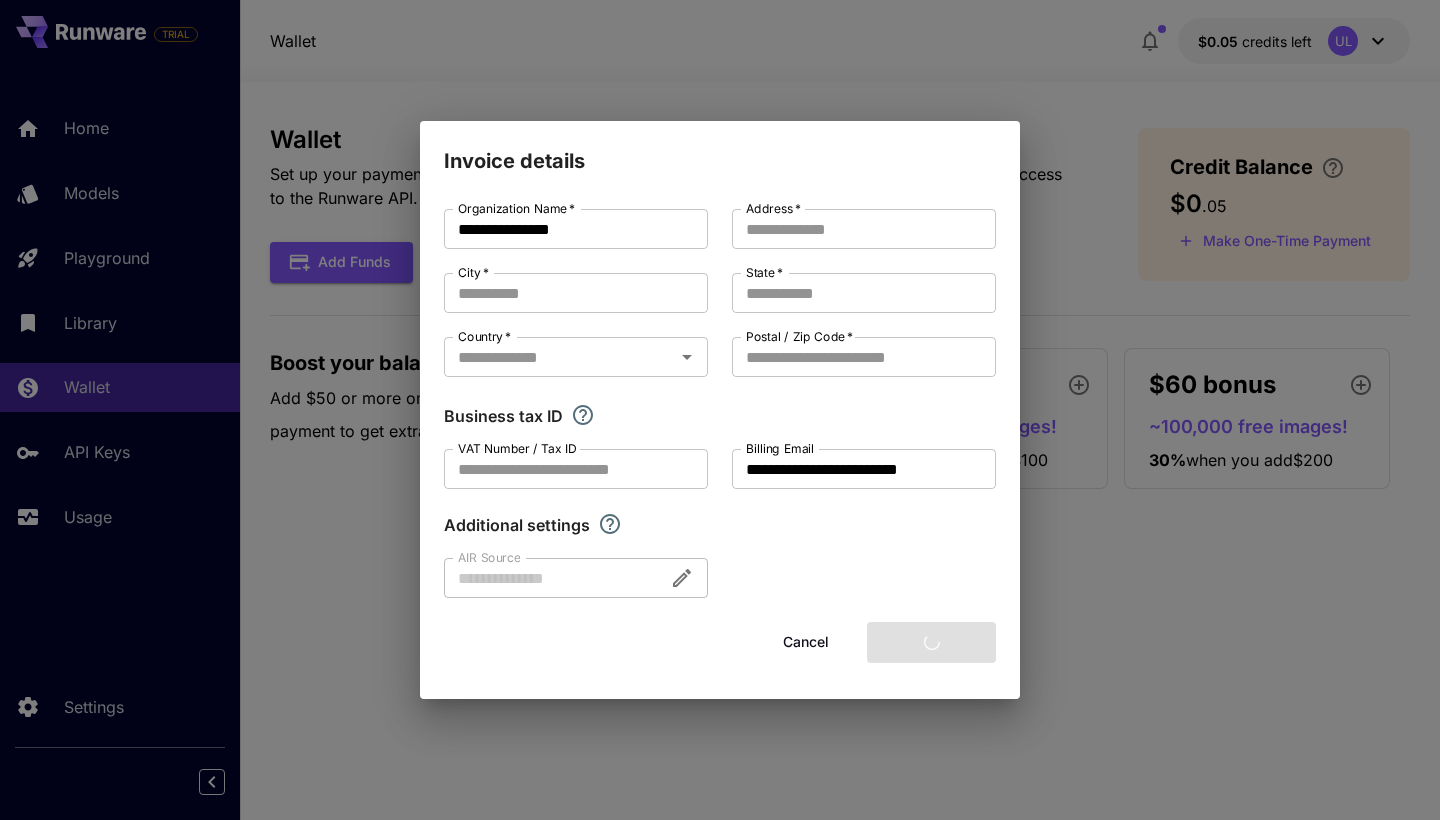 type on "**********" 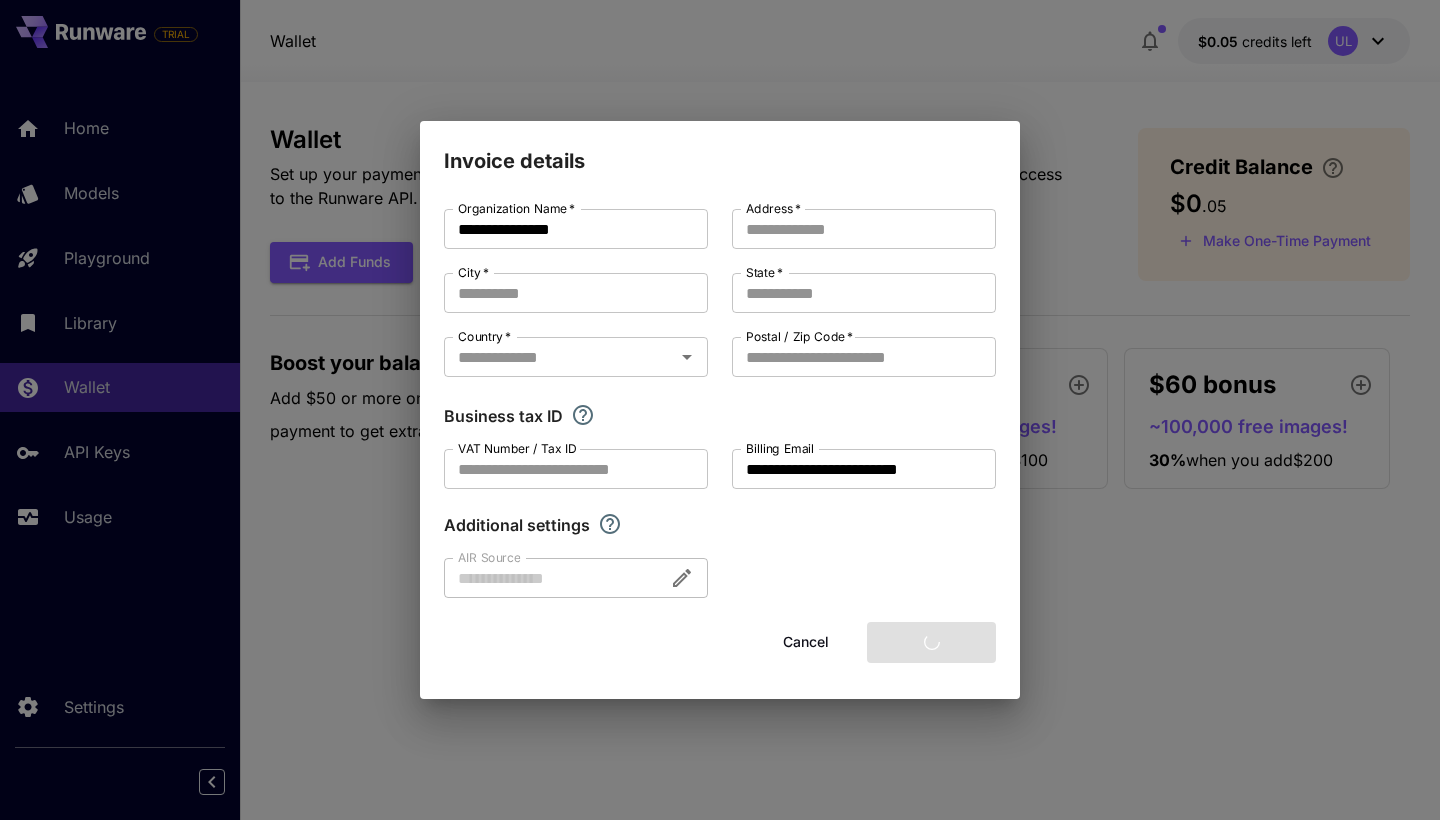 type on "*********" 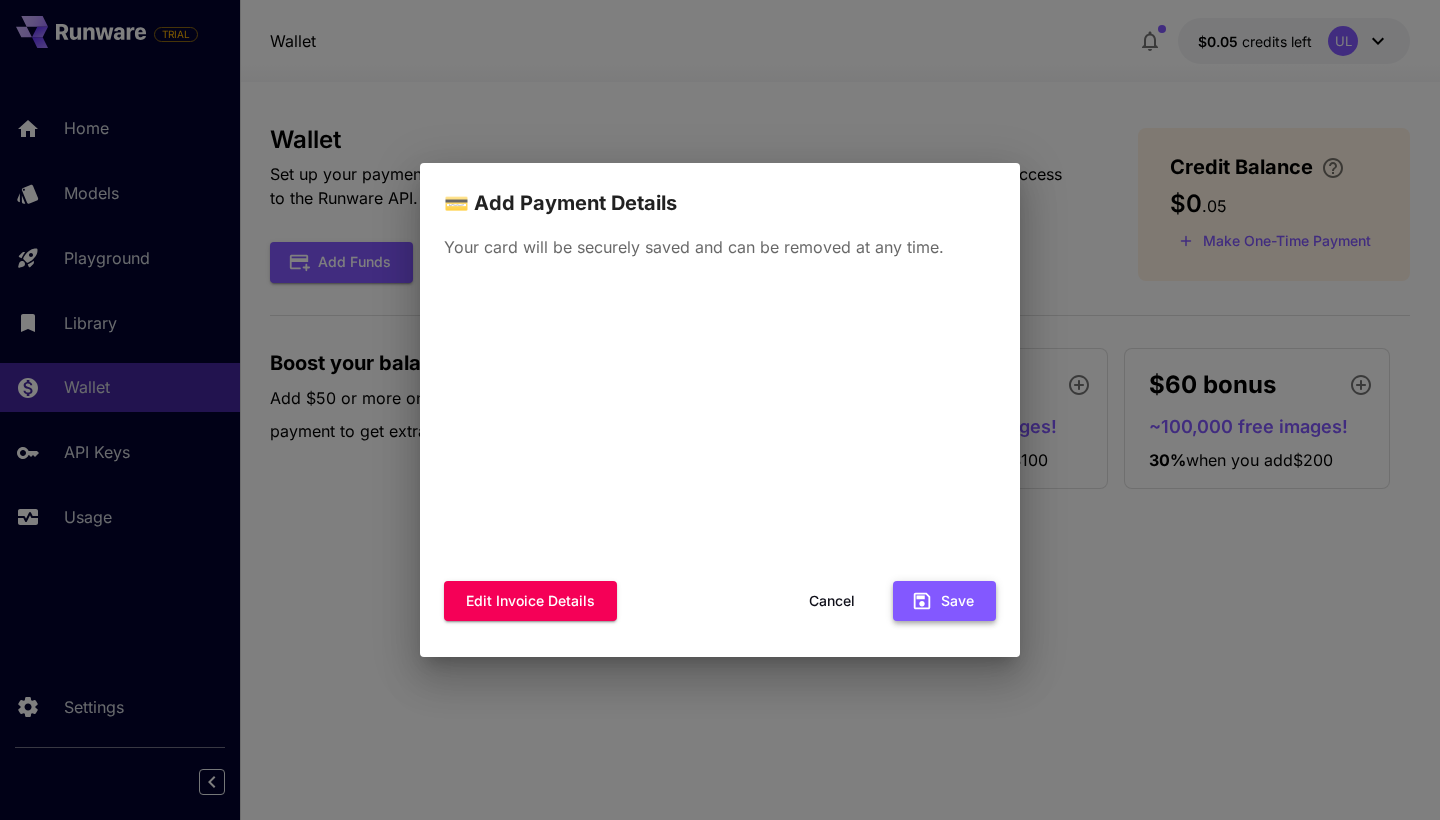 click on "Save" at bounding box center (944, 601) 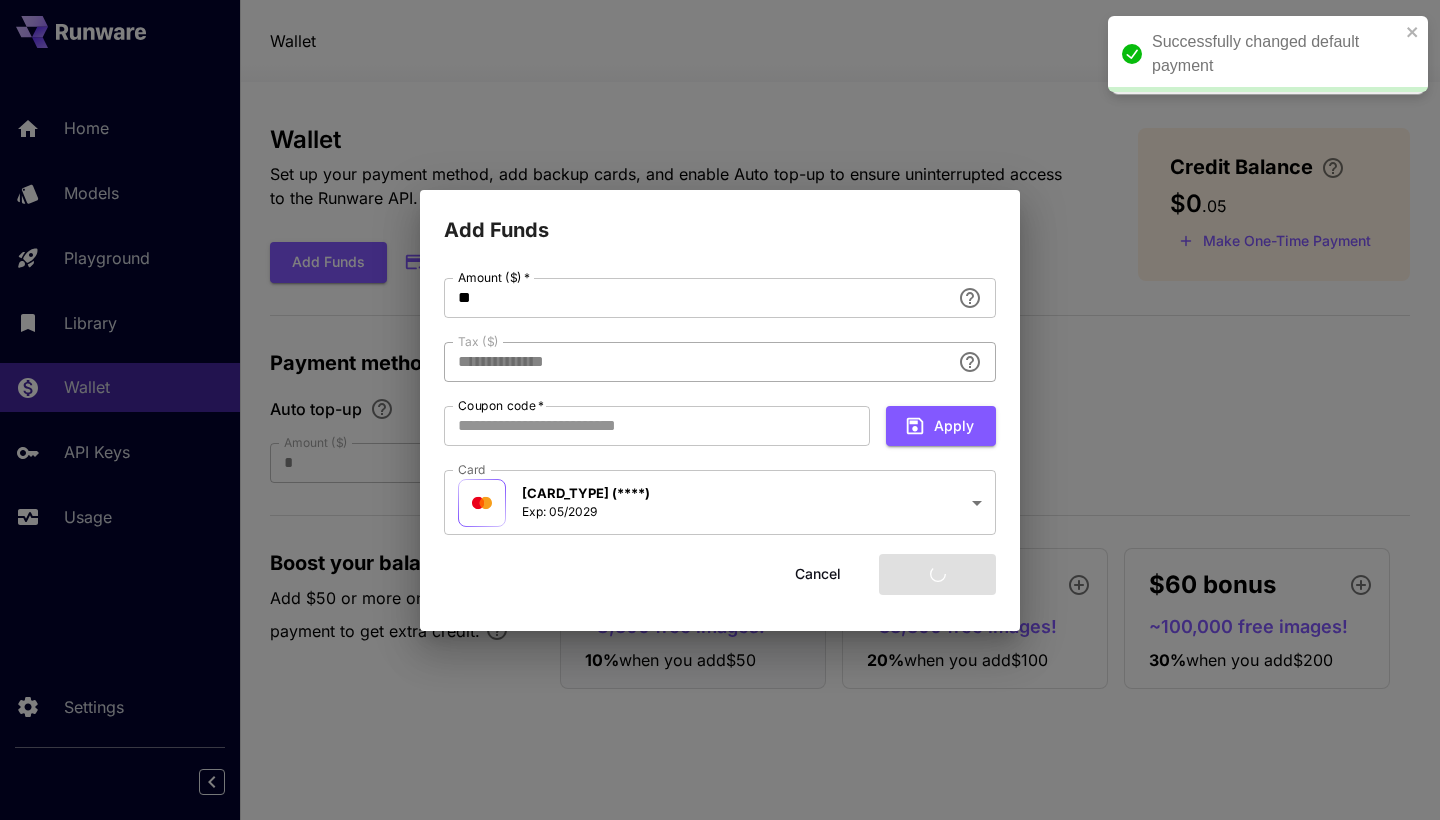 type on "****" 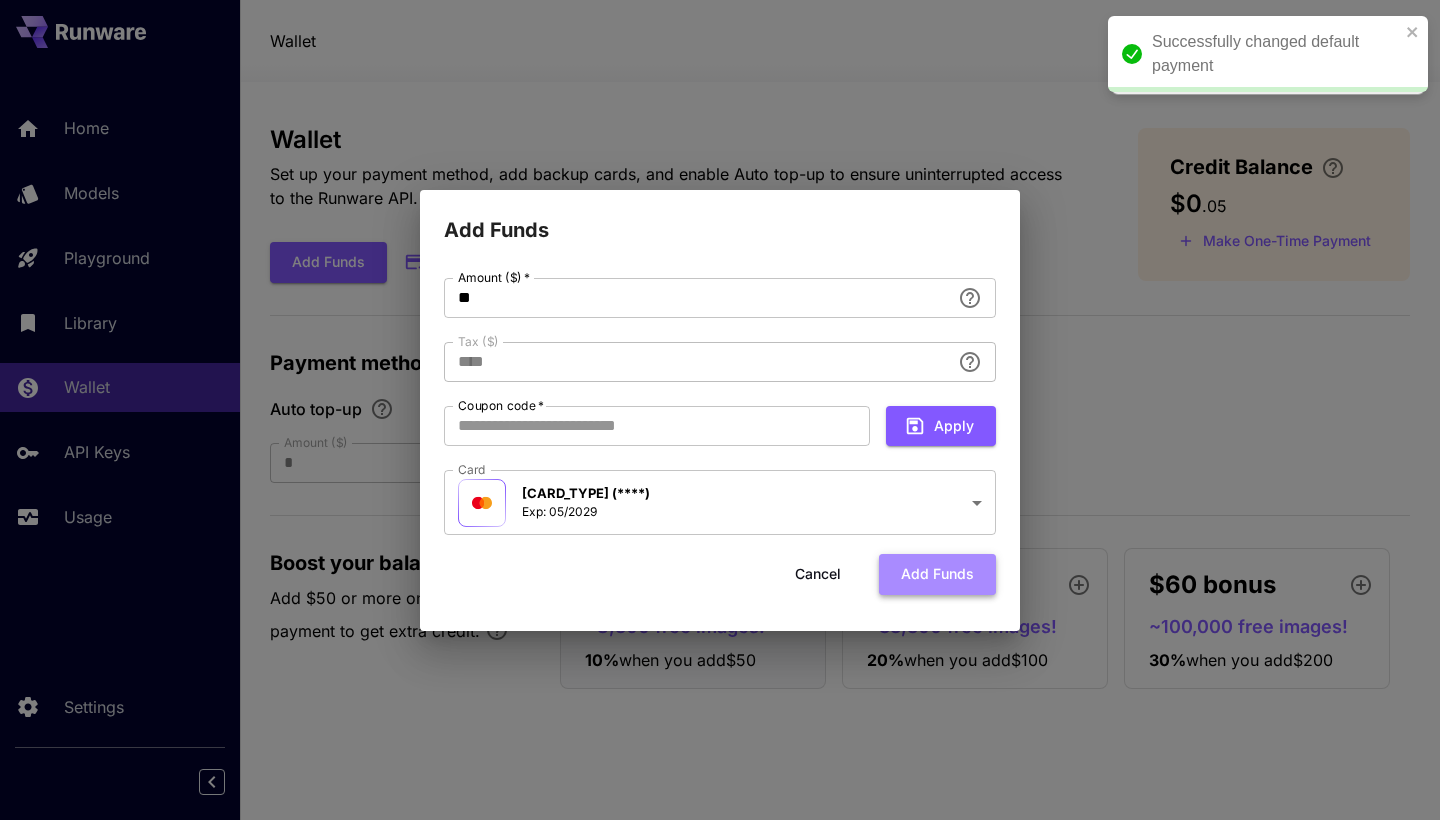click on "Add funds" at bounding box center (937, 574) 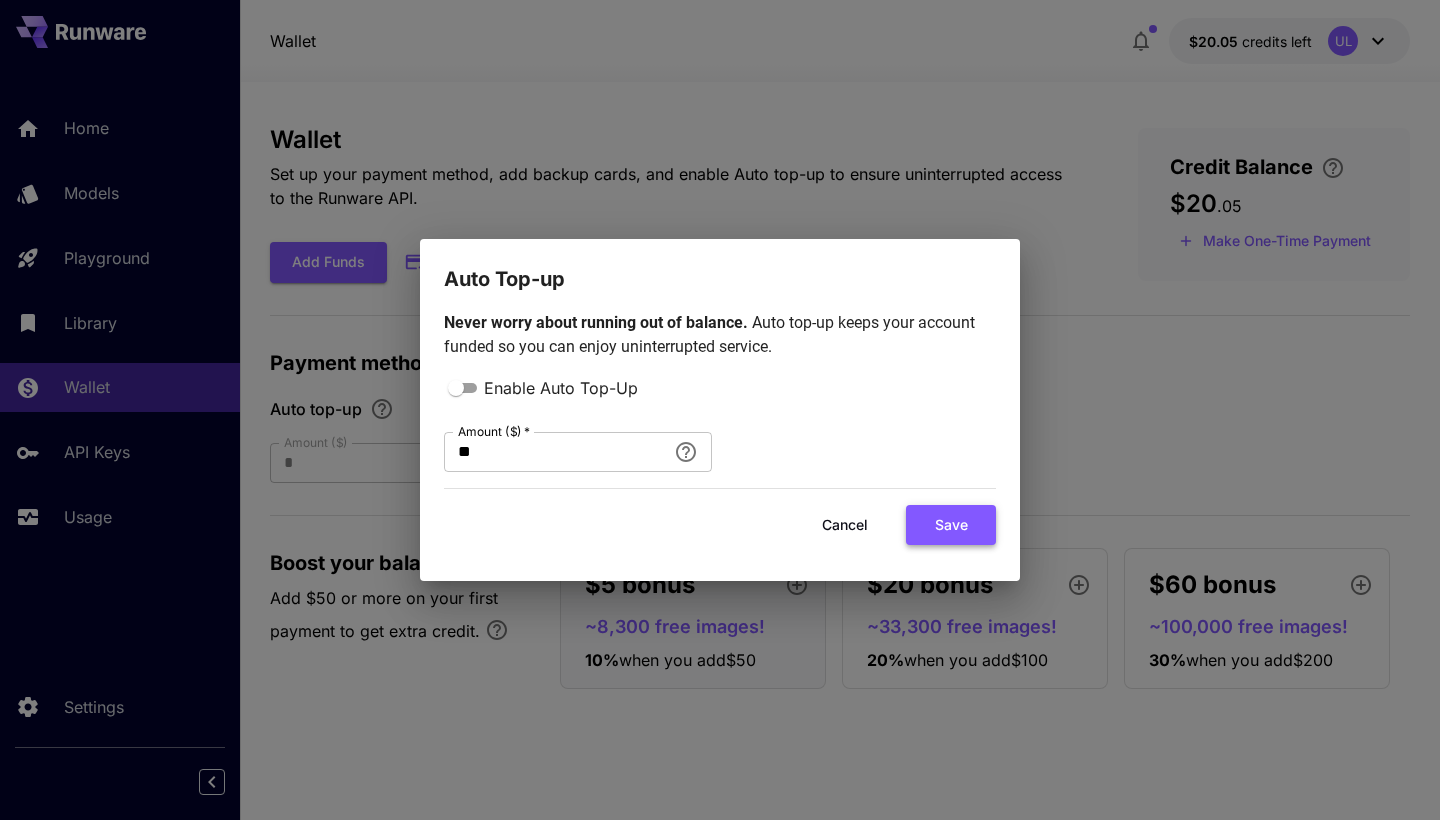 click on "Save" at bounding box center (951, 525) 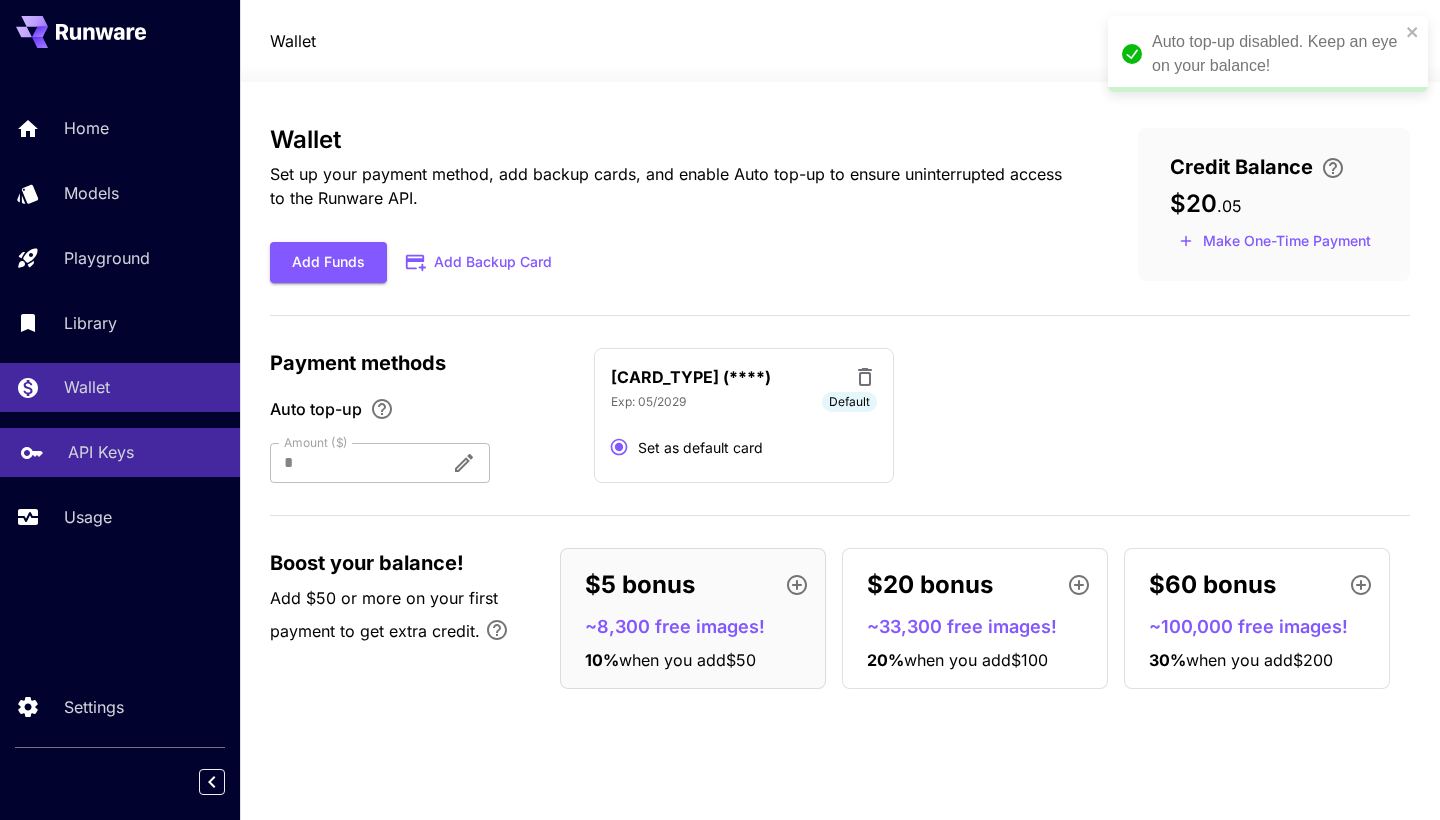 click on "API Keys" at bounding box center [101, 452] 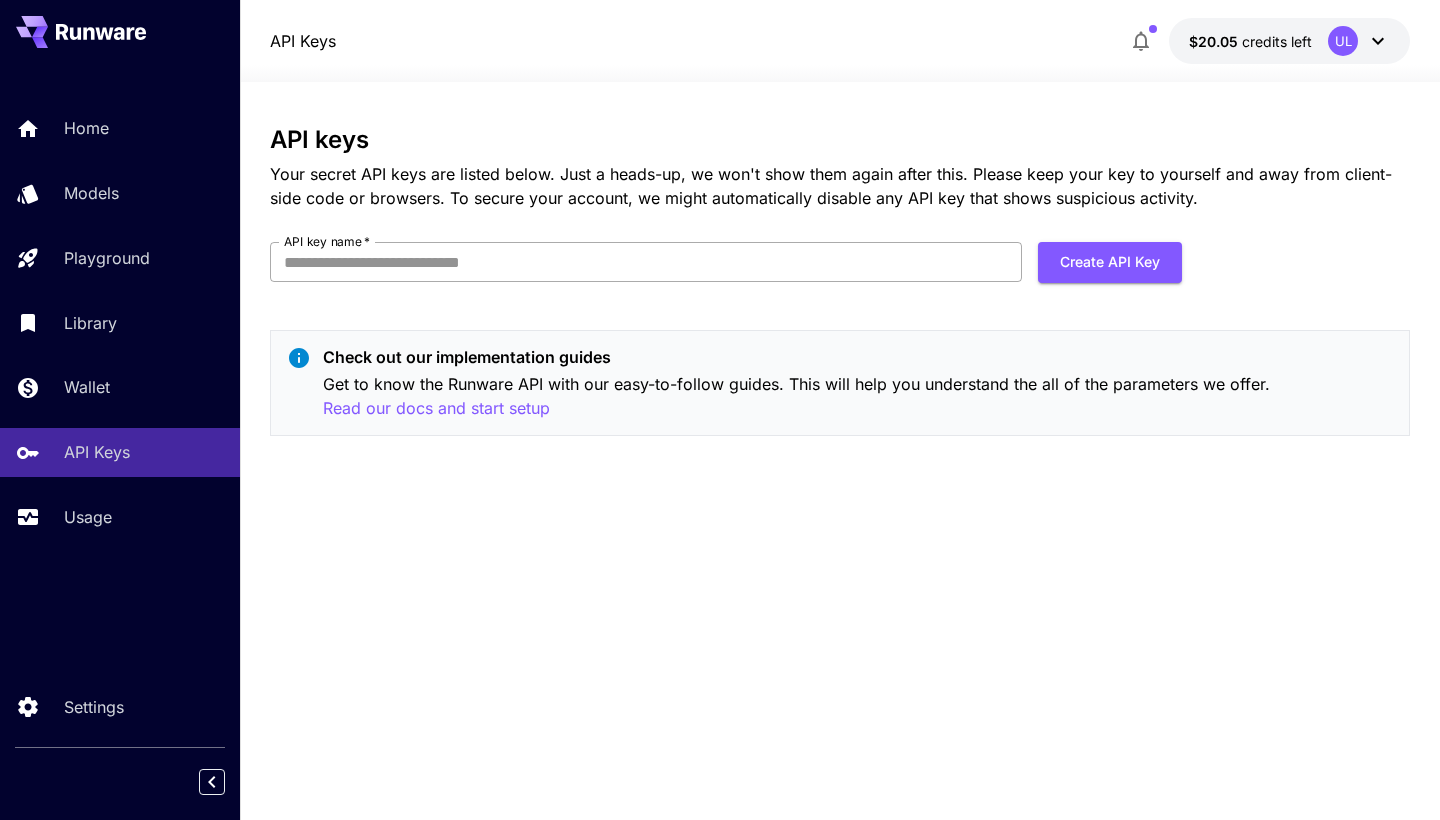 click on "API key name   *" at bounding box center (646, 262) 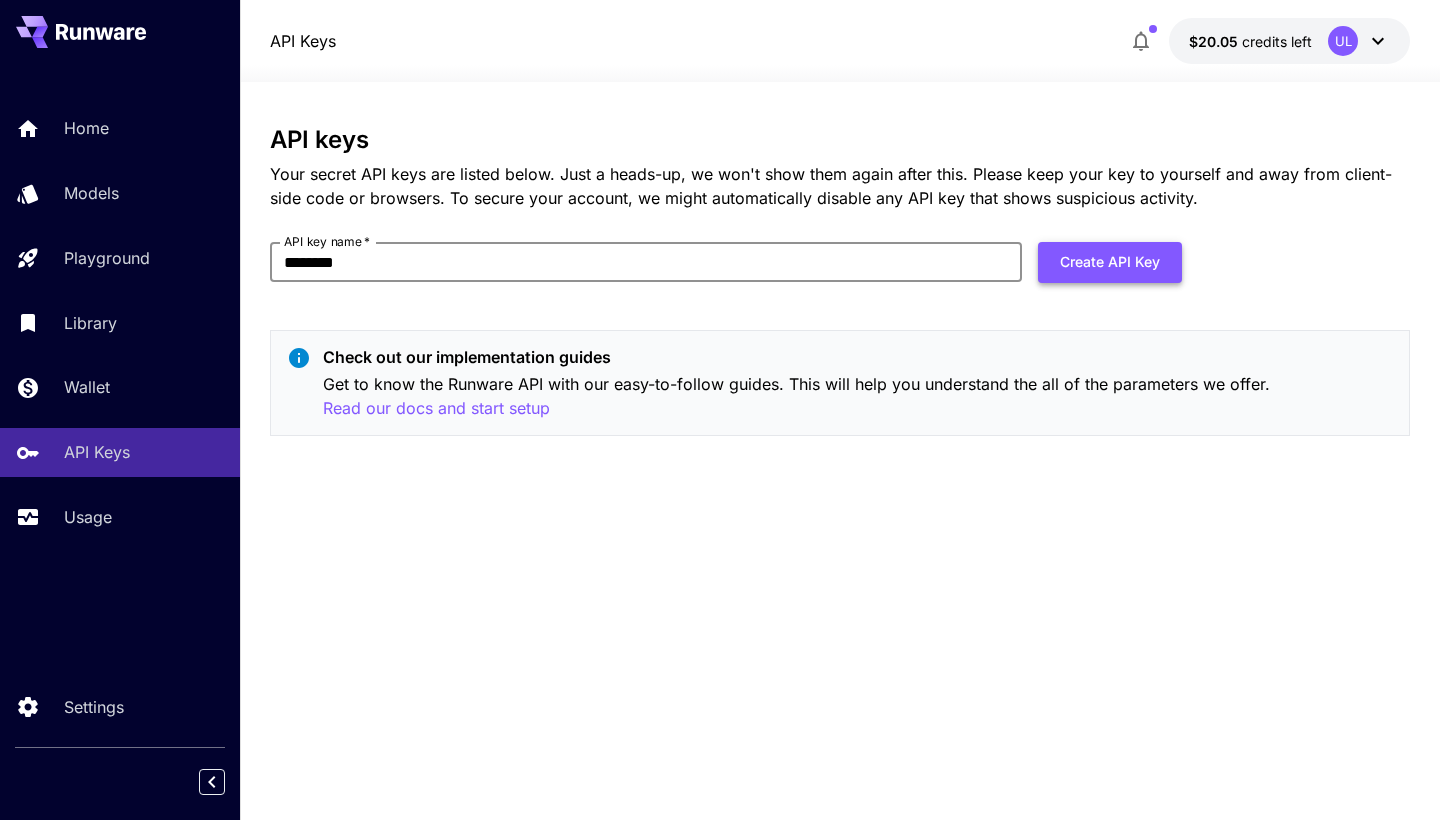 type on "********" 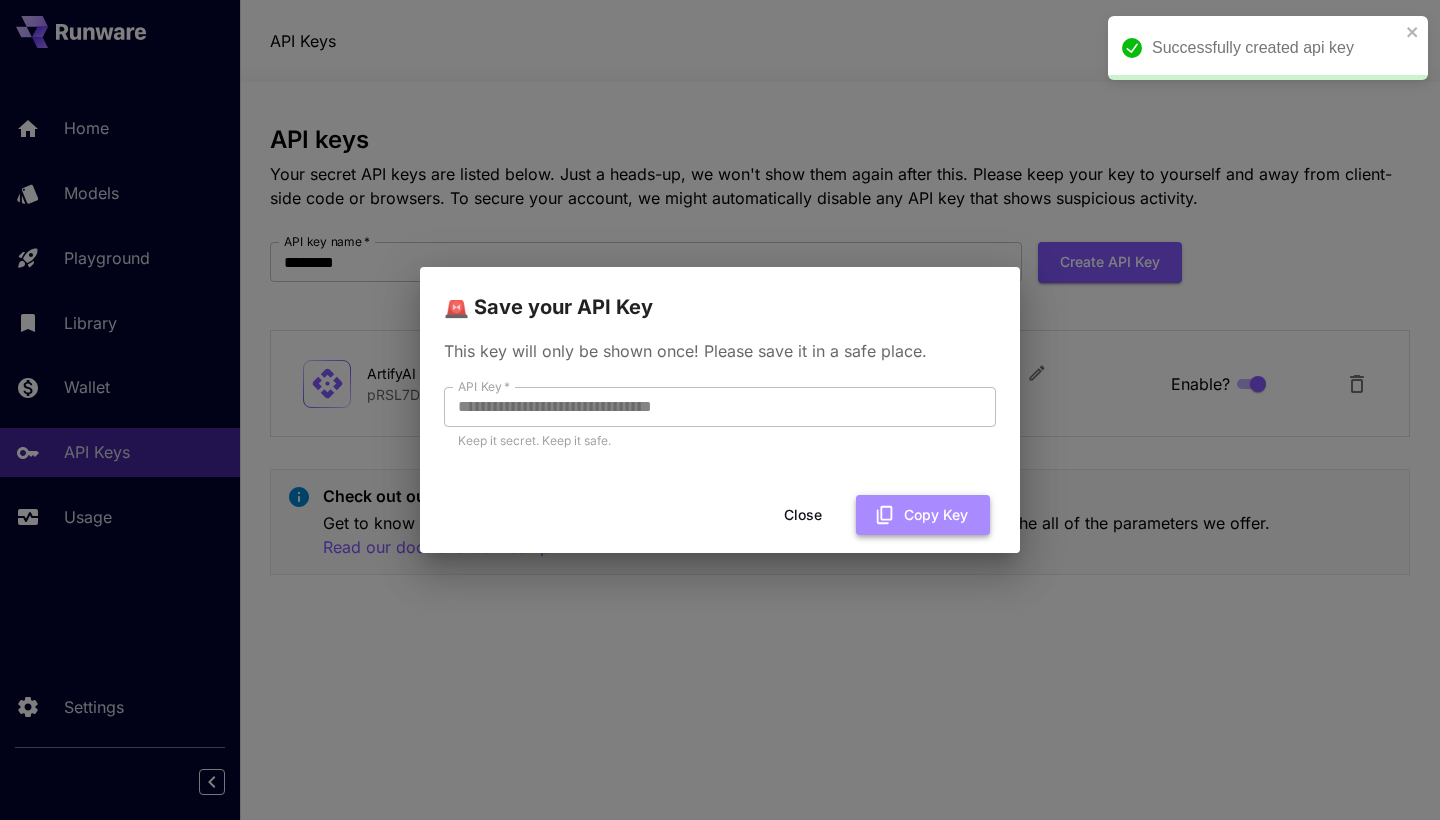 click on "Copy Key" at bounding box center (923, 515) 